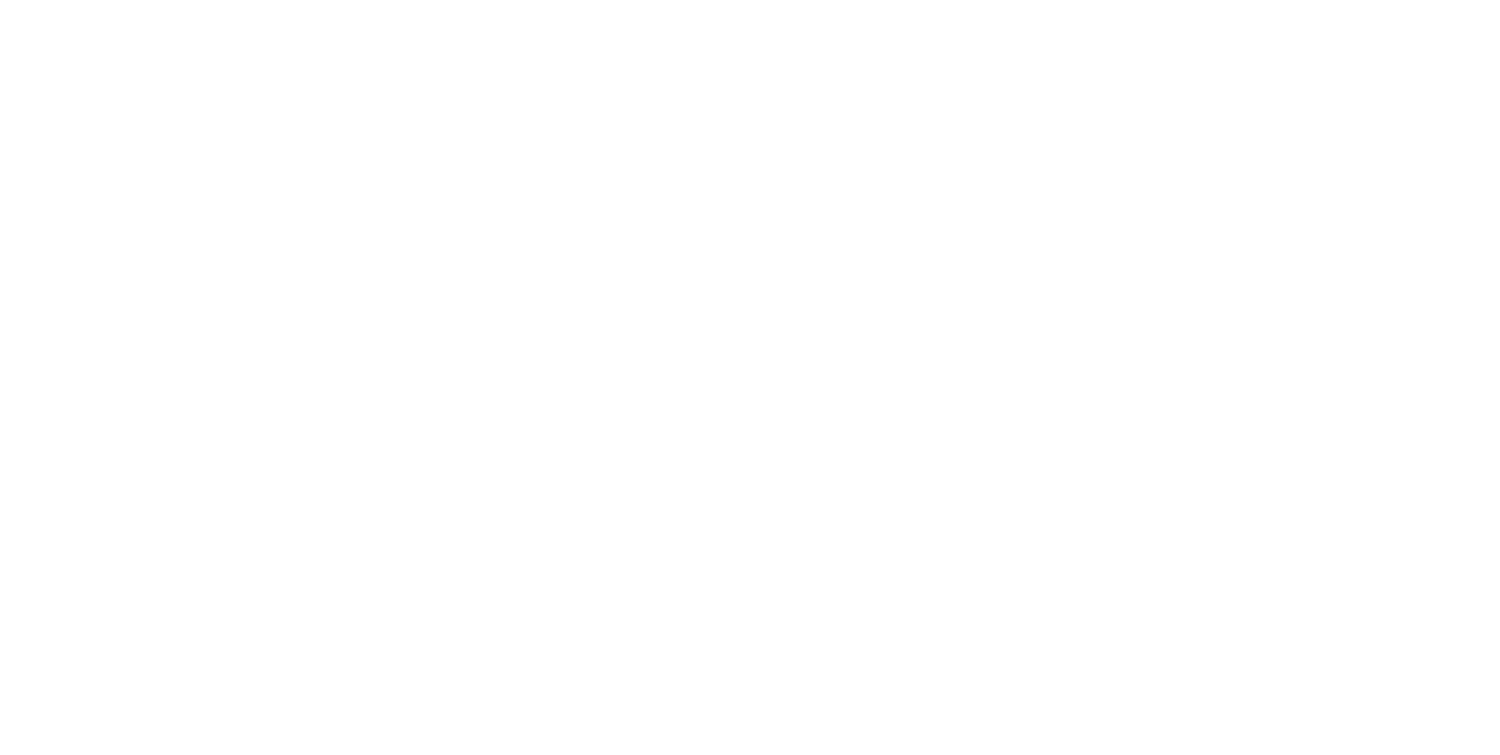 scroll, scrollTop: 0, scrollLeft: 0, axis: both 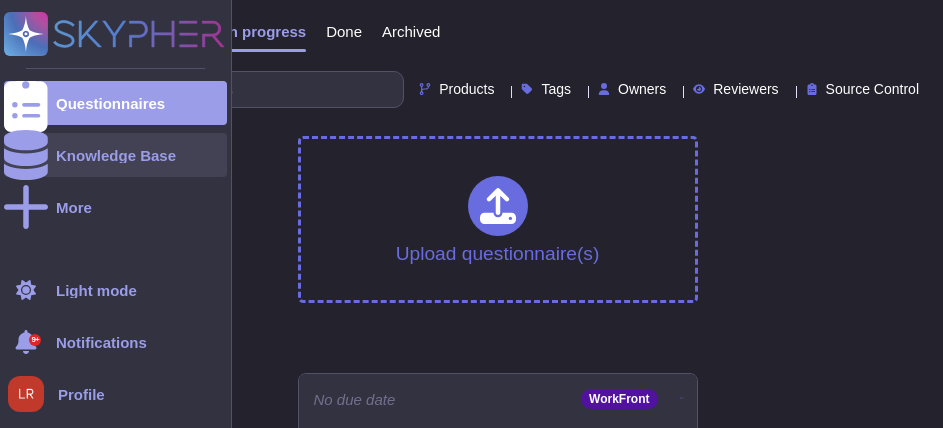 click on "Knowledge Base" at bounding box center (115, 155) 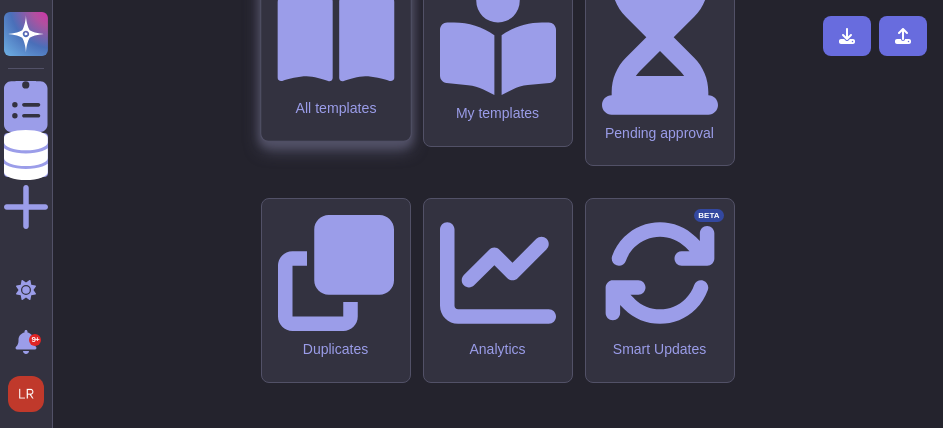 click on "All templates" at bounding box center [335, 55] 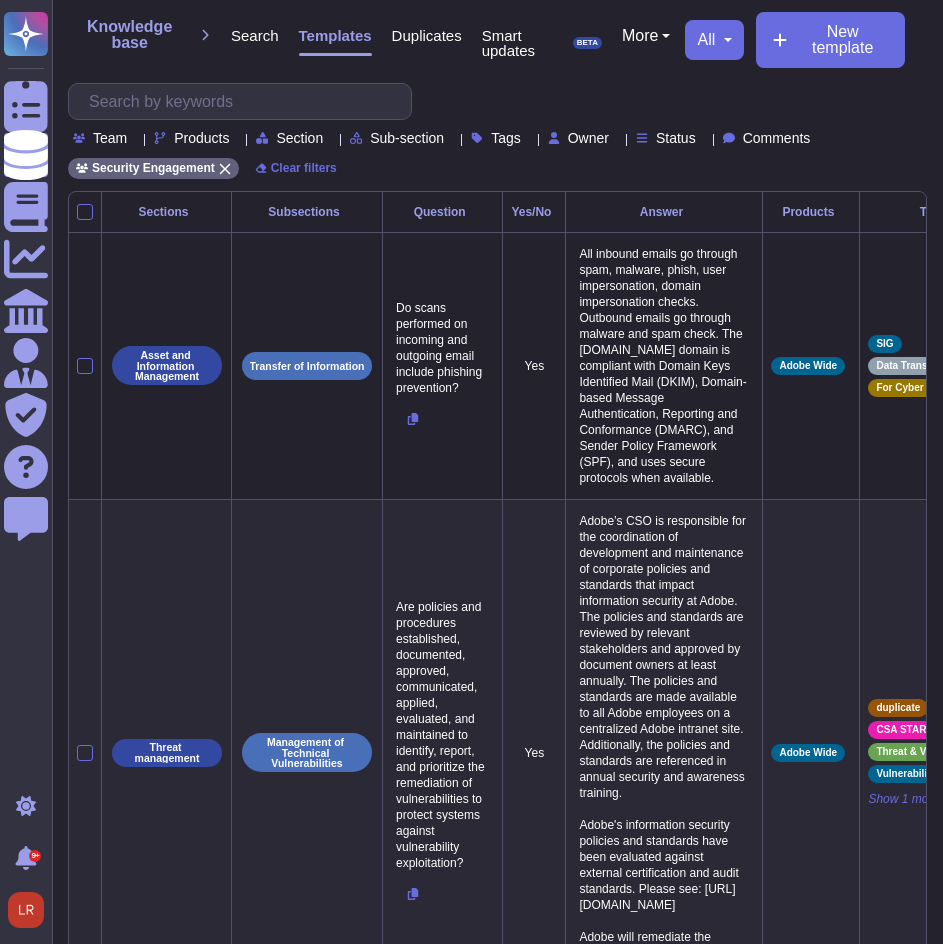 click on "Products" at bounding box center [201, 138] 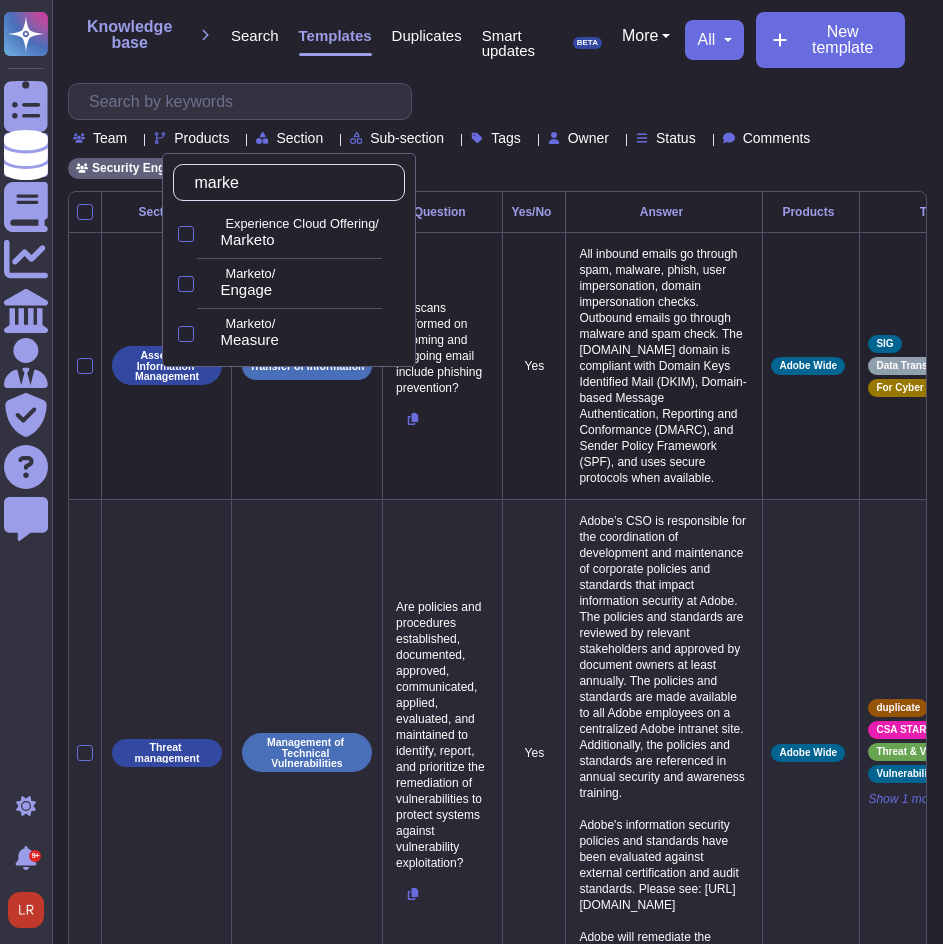type on "market" 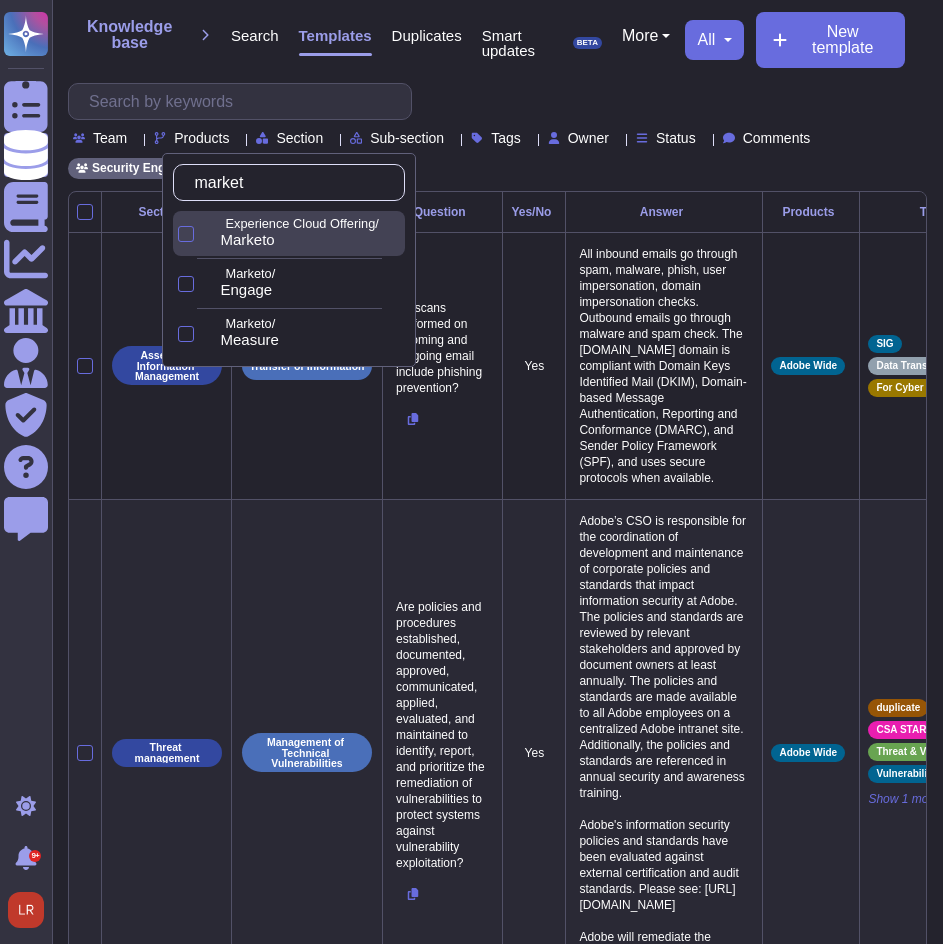 click on "Marketo" at bounding box center (247, 240) 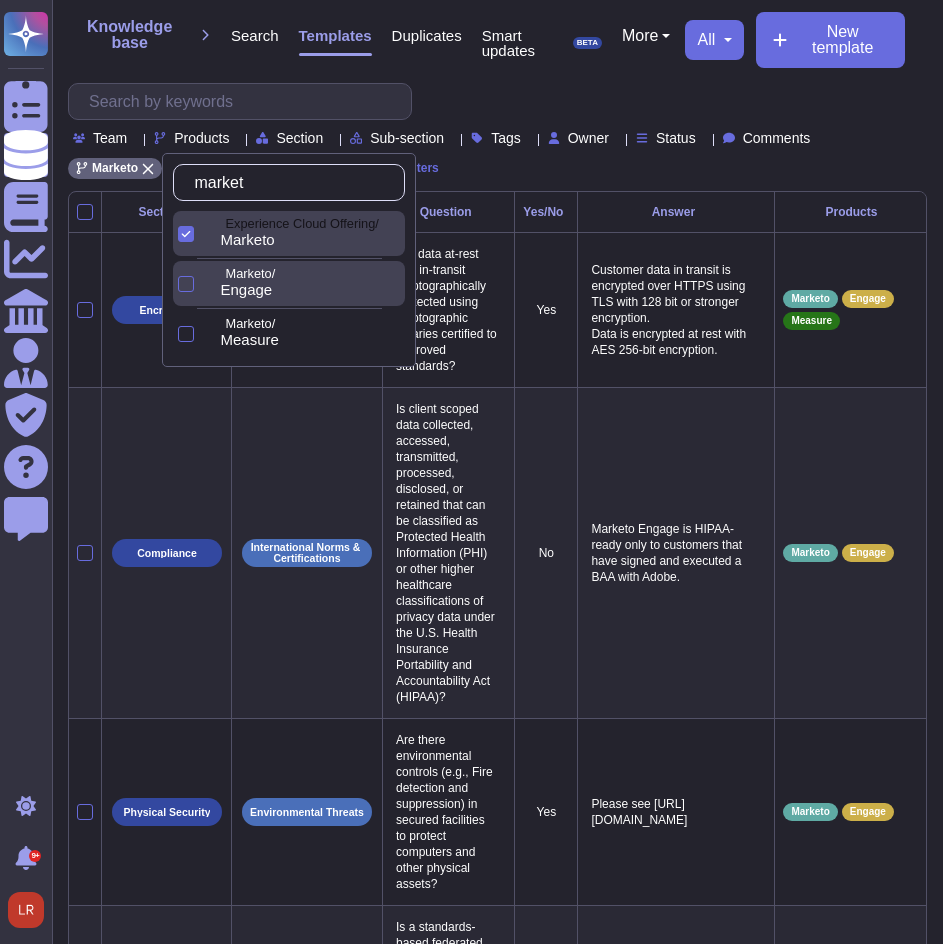click on "Engage" at bounding box center (246, 290) 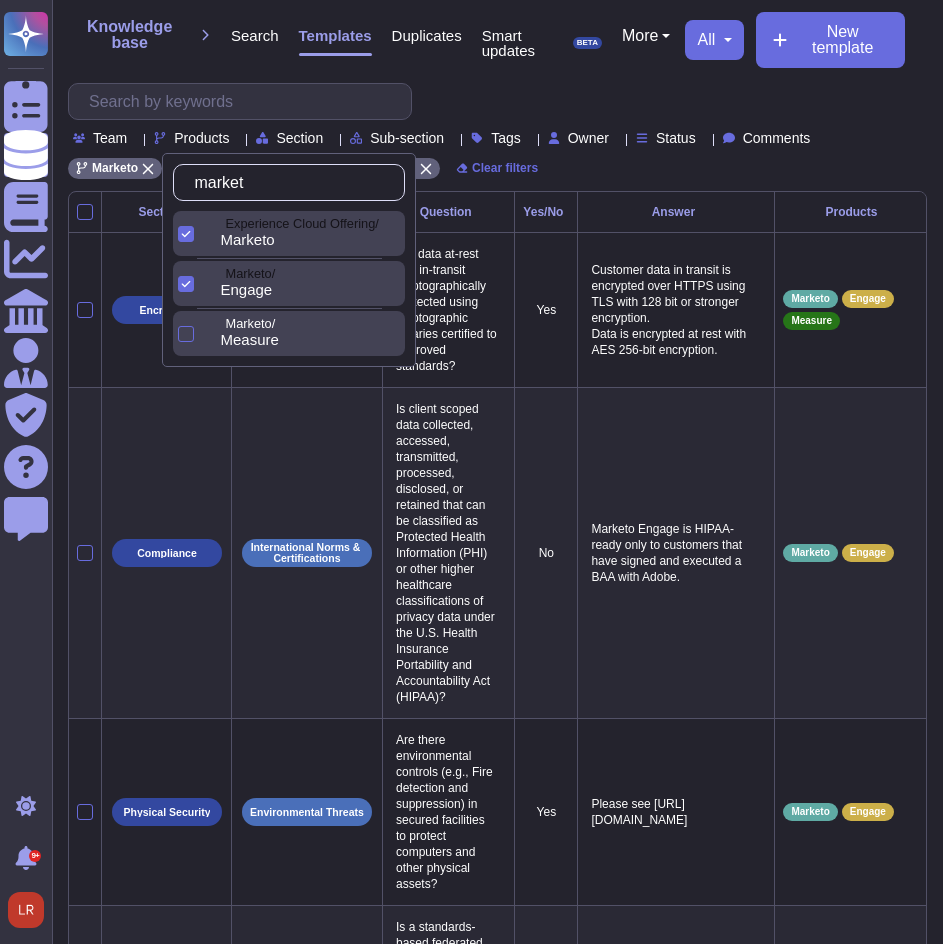 click on "Measure" at bounding box center (249, 340) 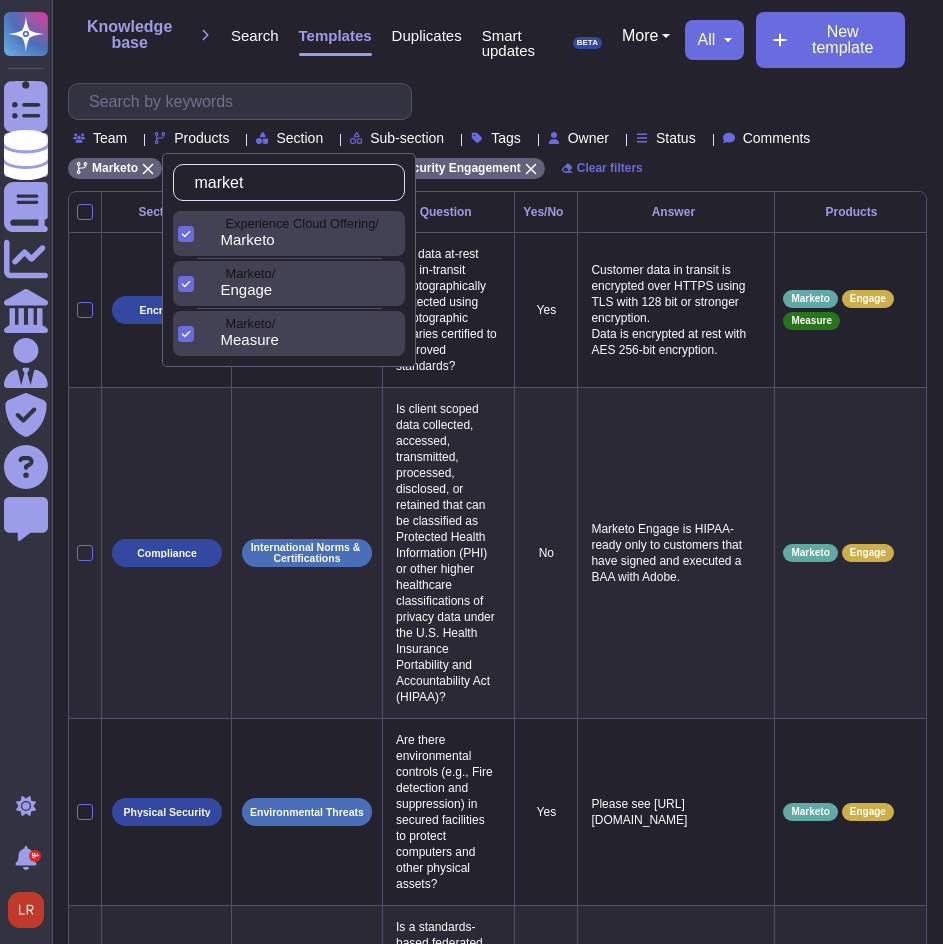 click on "Team Products Section Sub-section Tags Owner Status Comments" at bounding box center (497, 114) 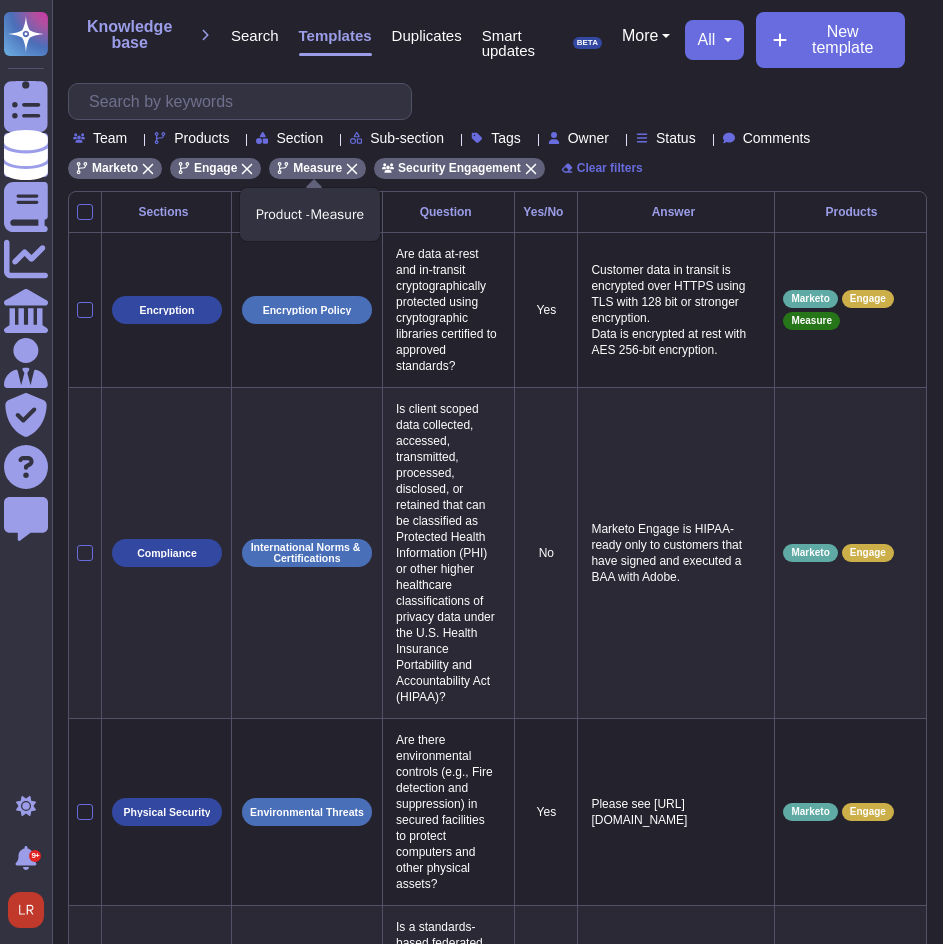 click 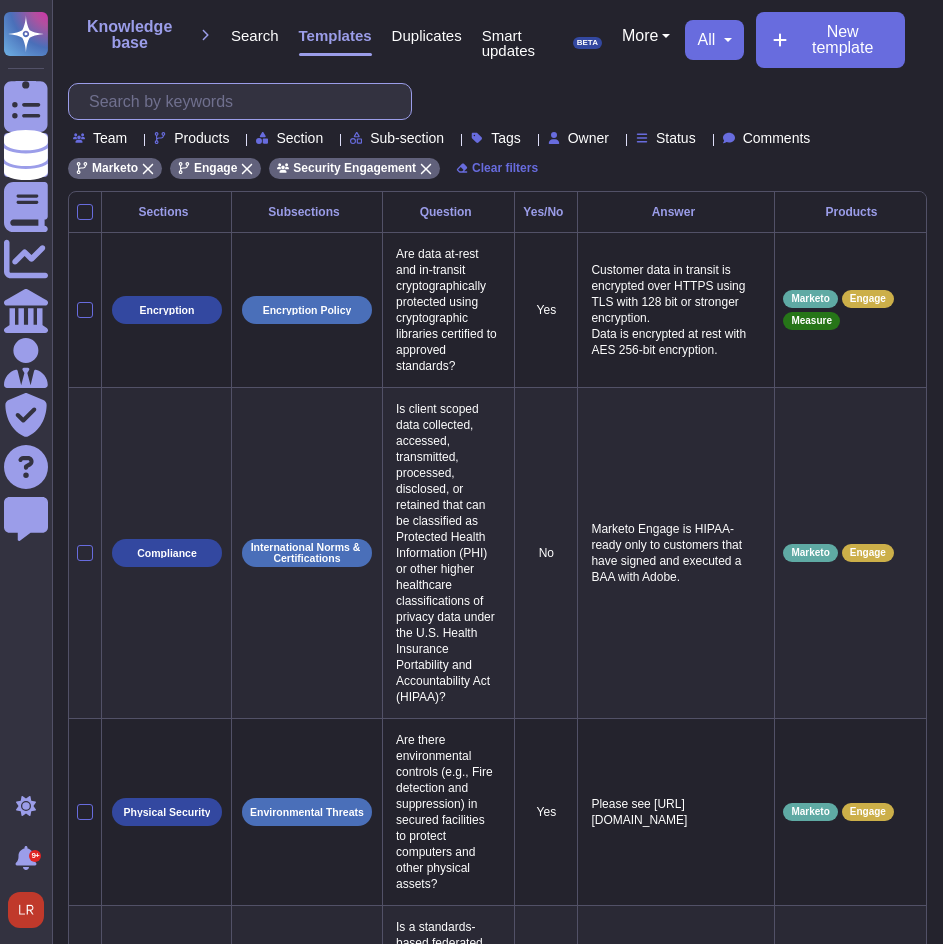 click at bounding box center (245, 101) 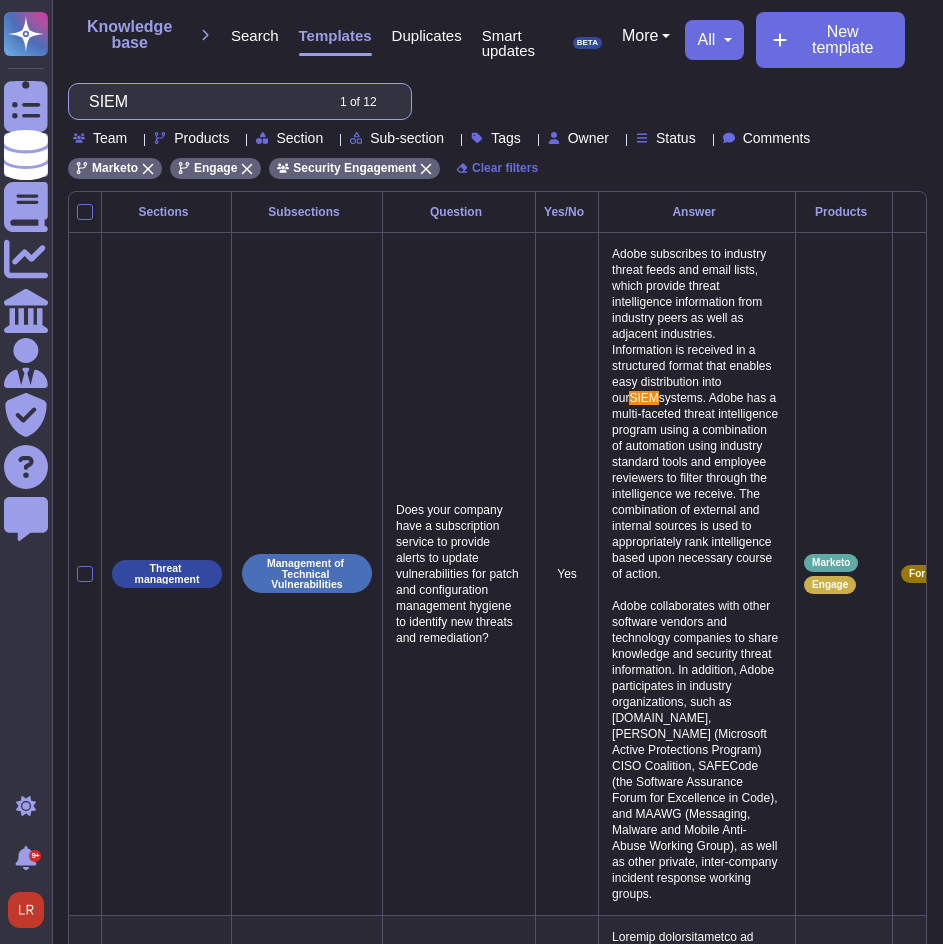 type on "SIEM" 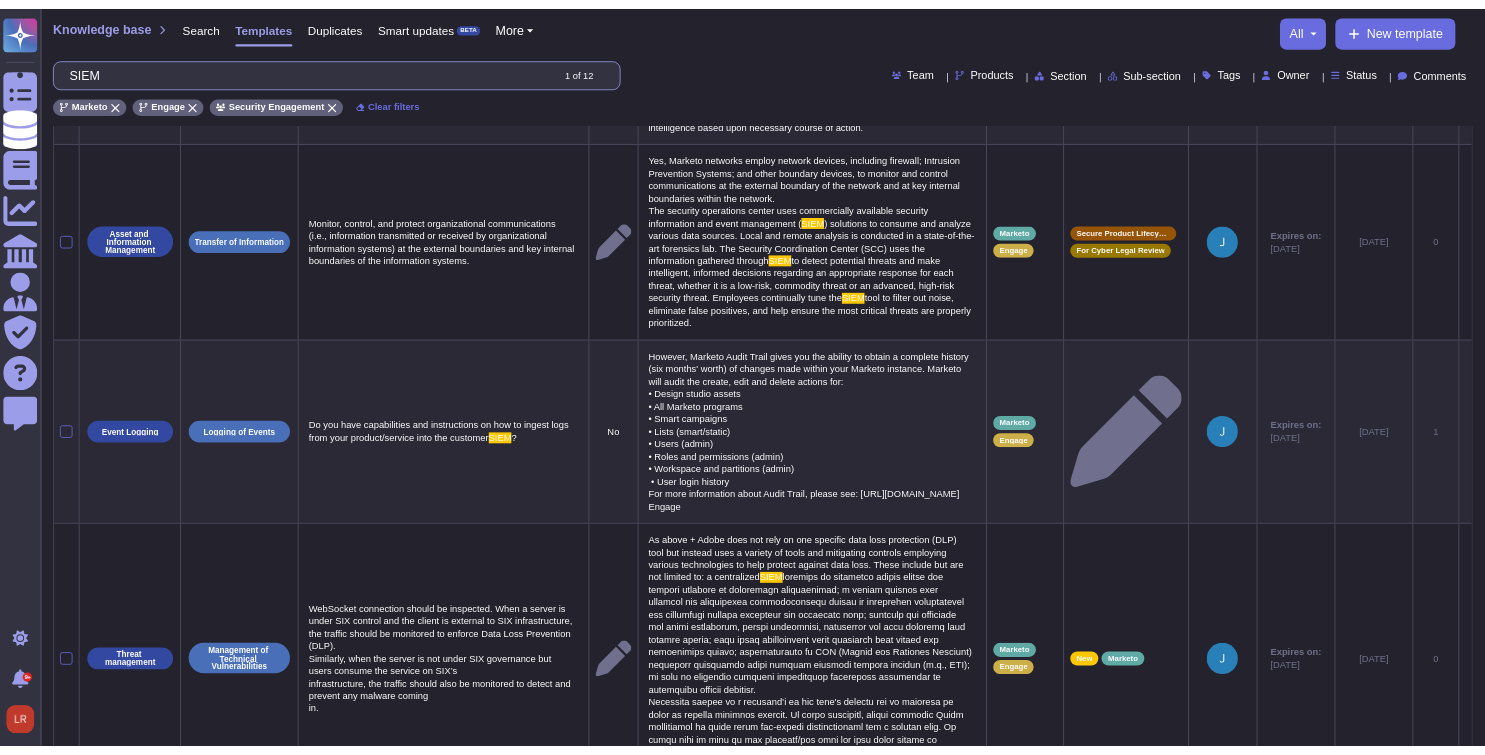 scroll, scrollTop: 1263, scrollLeft: 0, axis: vertical 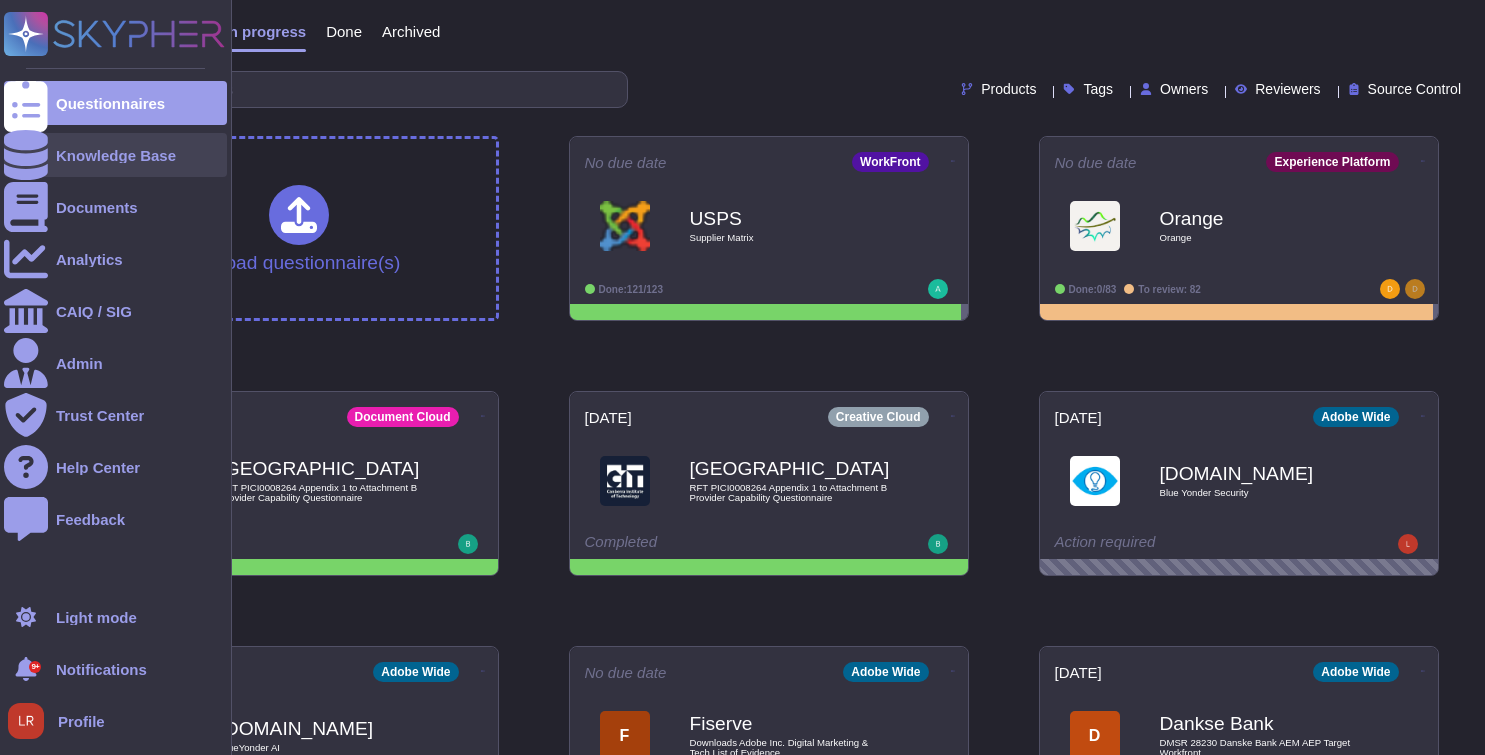 click at bounding box center [26, 155] 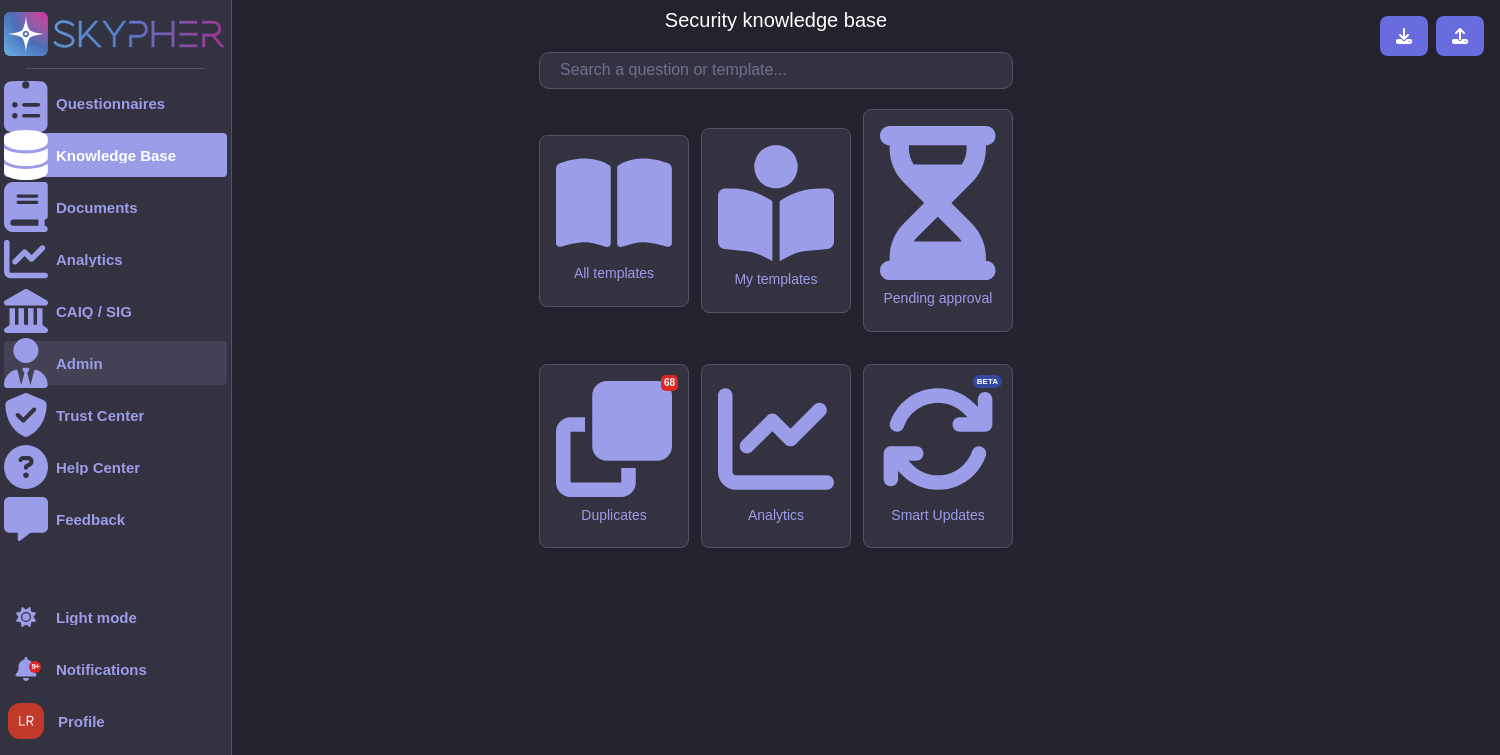 click at bounding box center [26, 363] 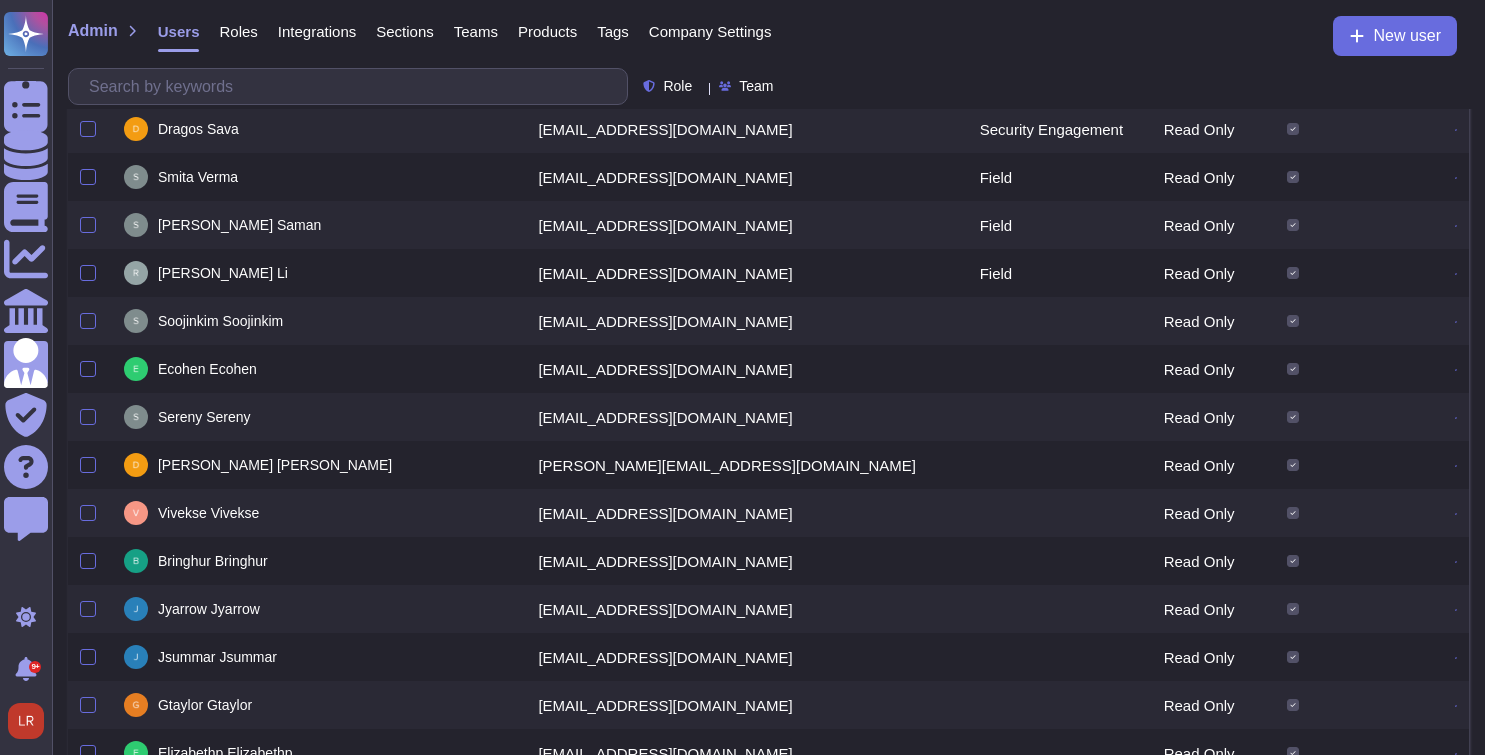 scroll, scrollTop: 2206, scrollLeft: 0, axis: vertical 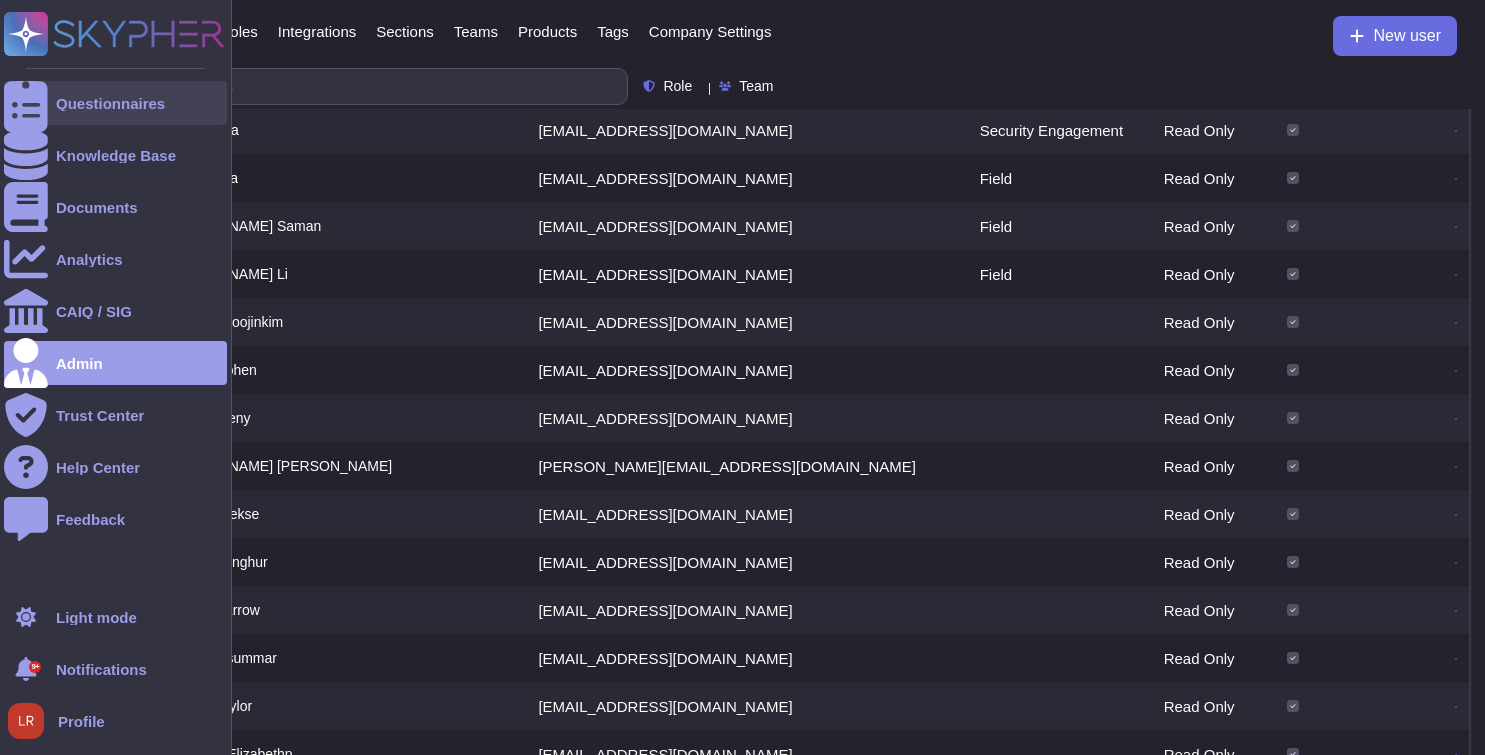 click at bounding box center (26, 103) 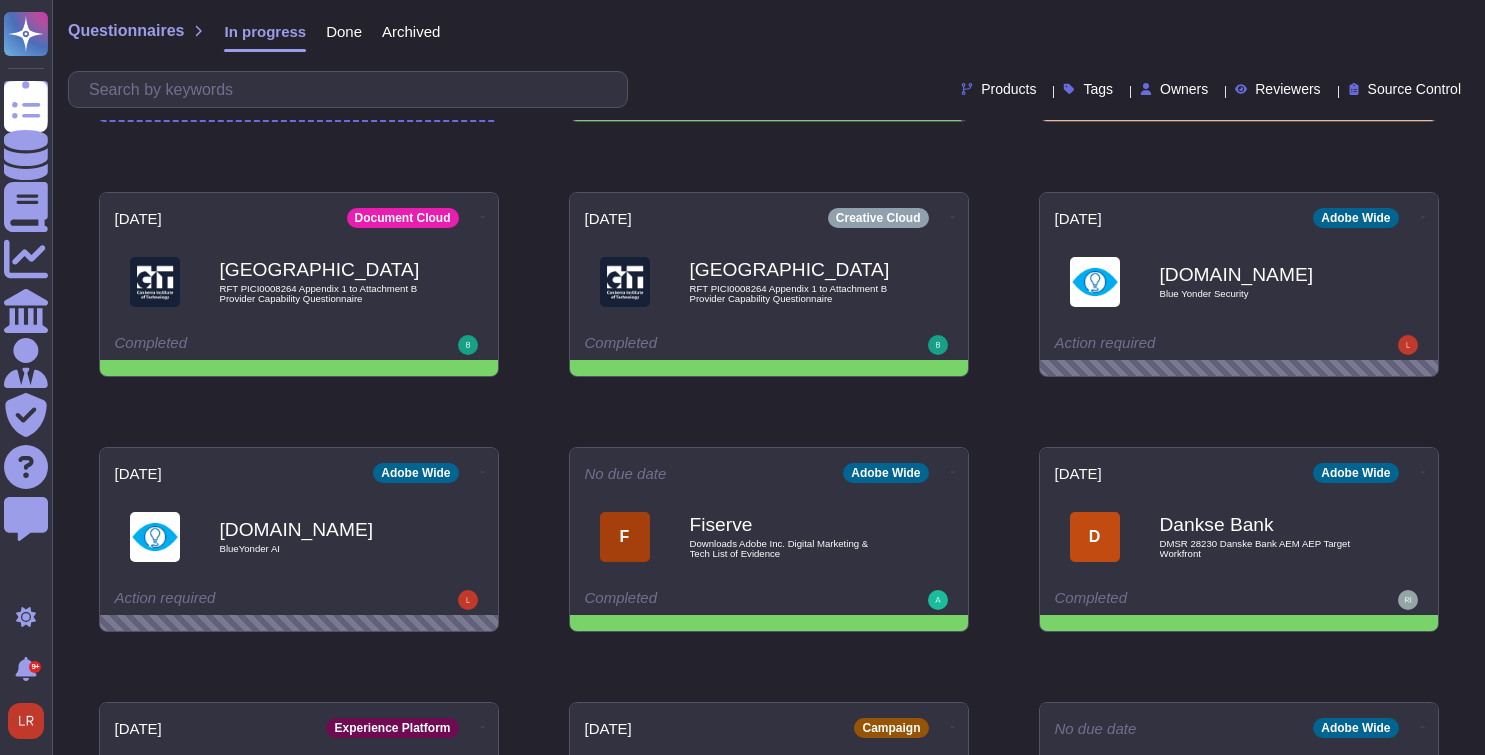 scroll, scrollTop: 200, scrollLeft: 0, axis: vertical 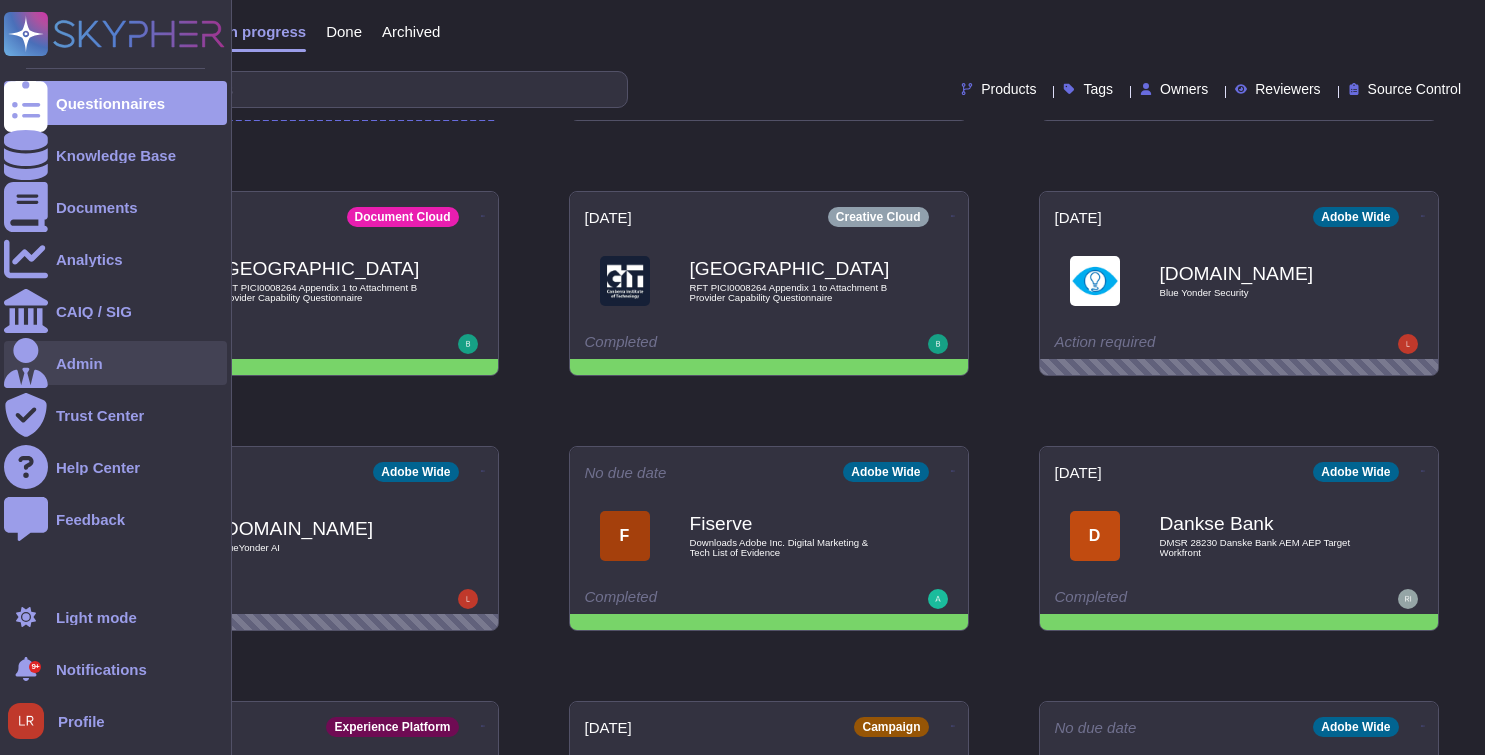 click on "Admin" at bounding box center (115, 363) 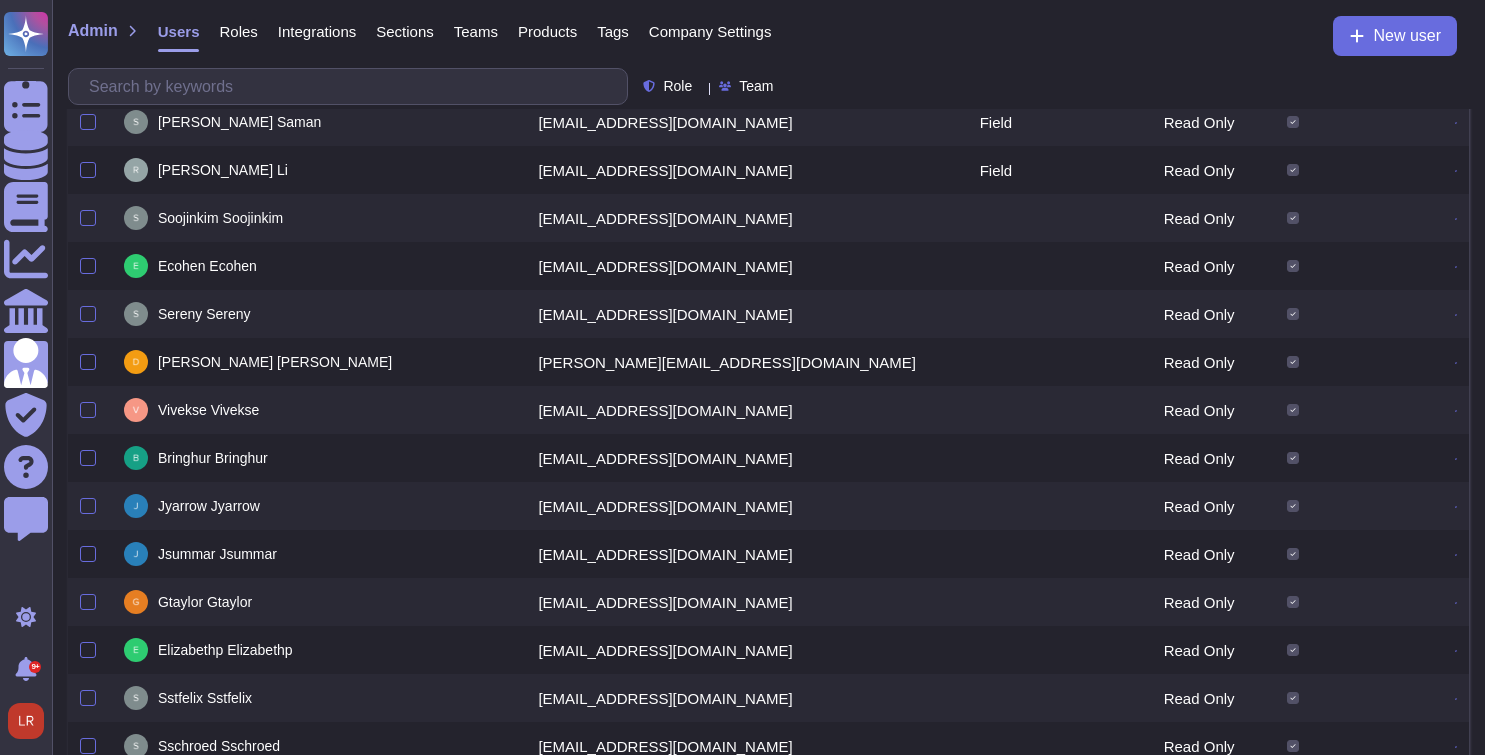 scroll, scrollTop: 2518, scrollLeft: 0, axis: vertical 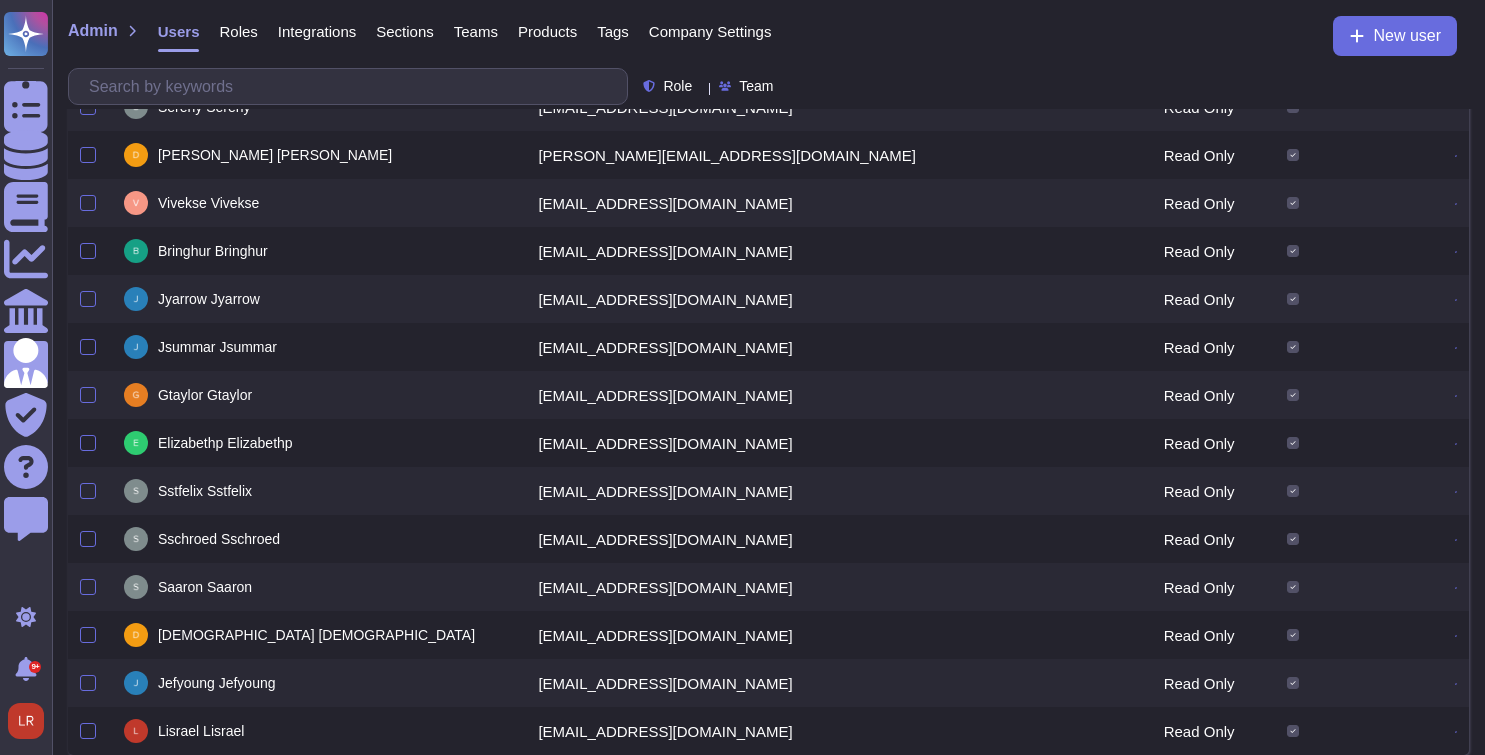 click on "lisrael@adobe.com" at bounding box center (746, 731) 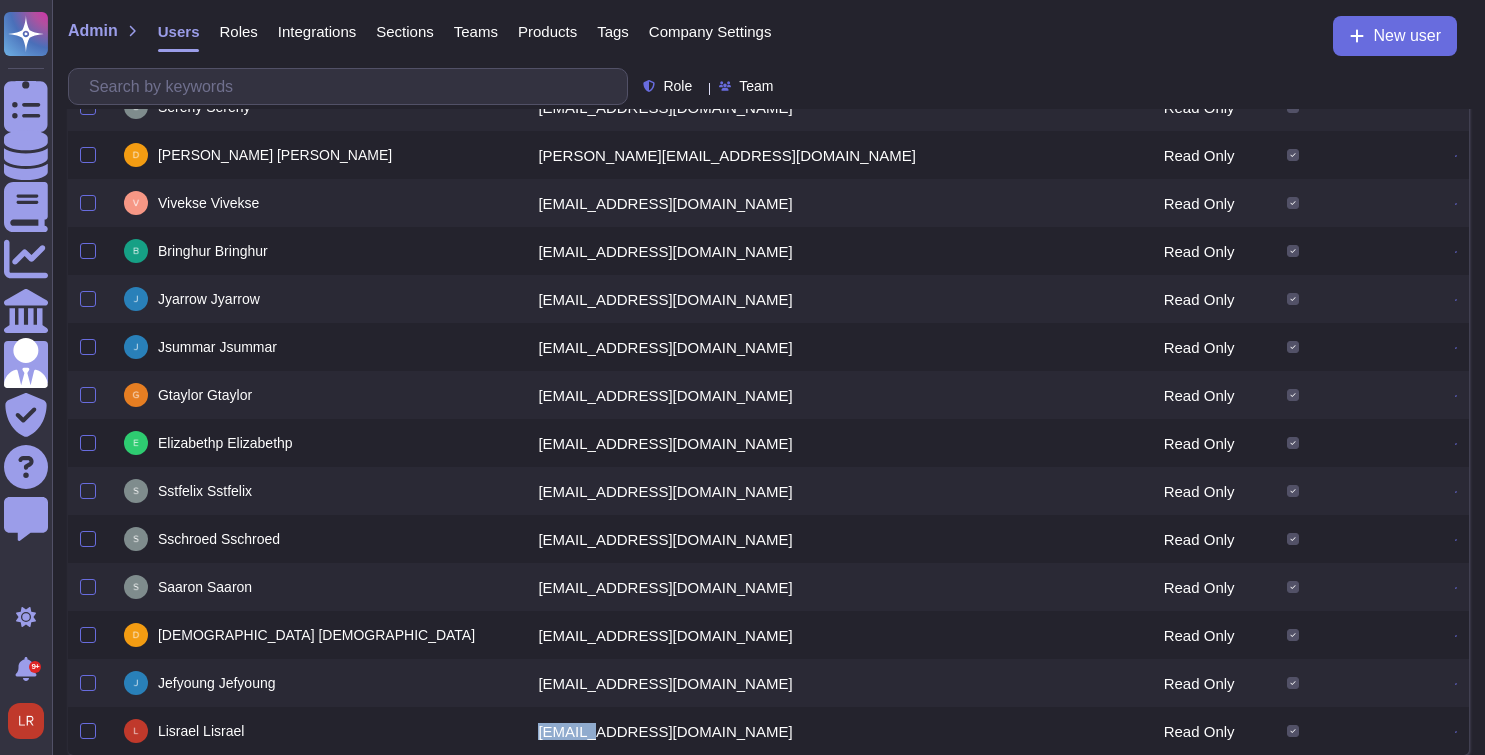 click on "lisrael@adobe.com" at bounding box center [746, 731] 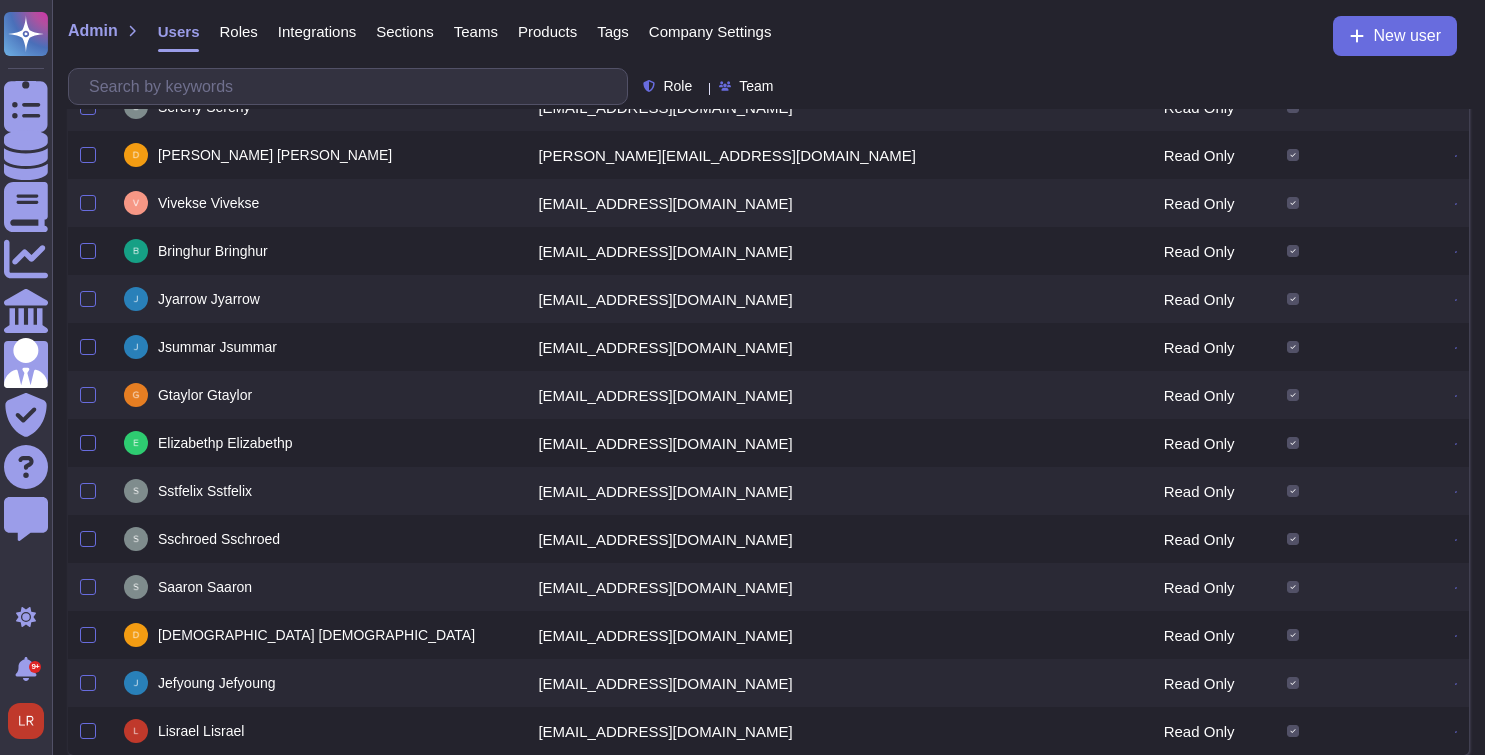 click 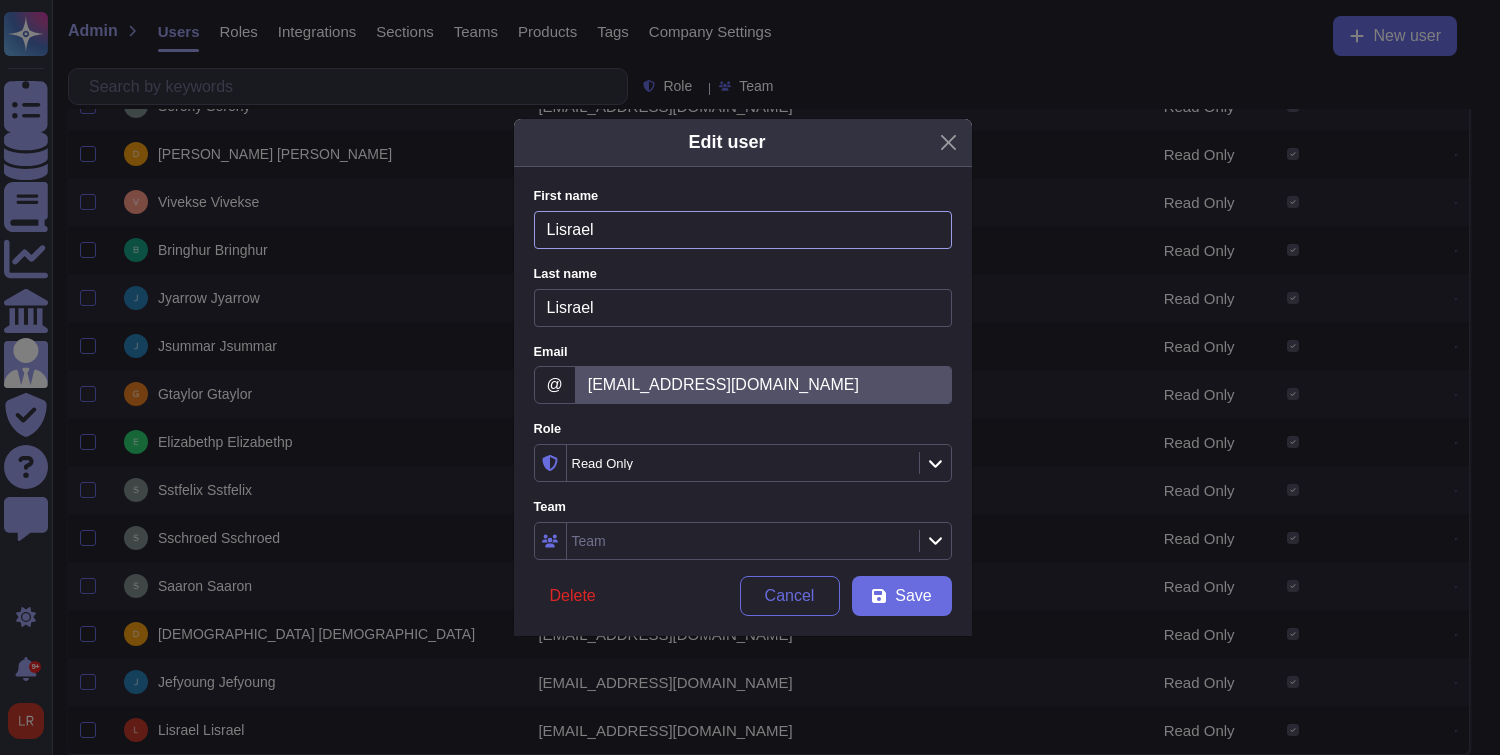 drag, startPoint x: 609, startPoint y: 237, endPoint x: 465, endPoint y: 242, distance: 144.08678 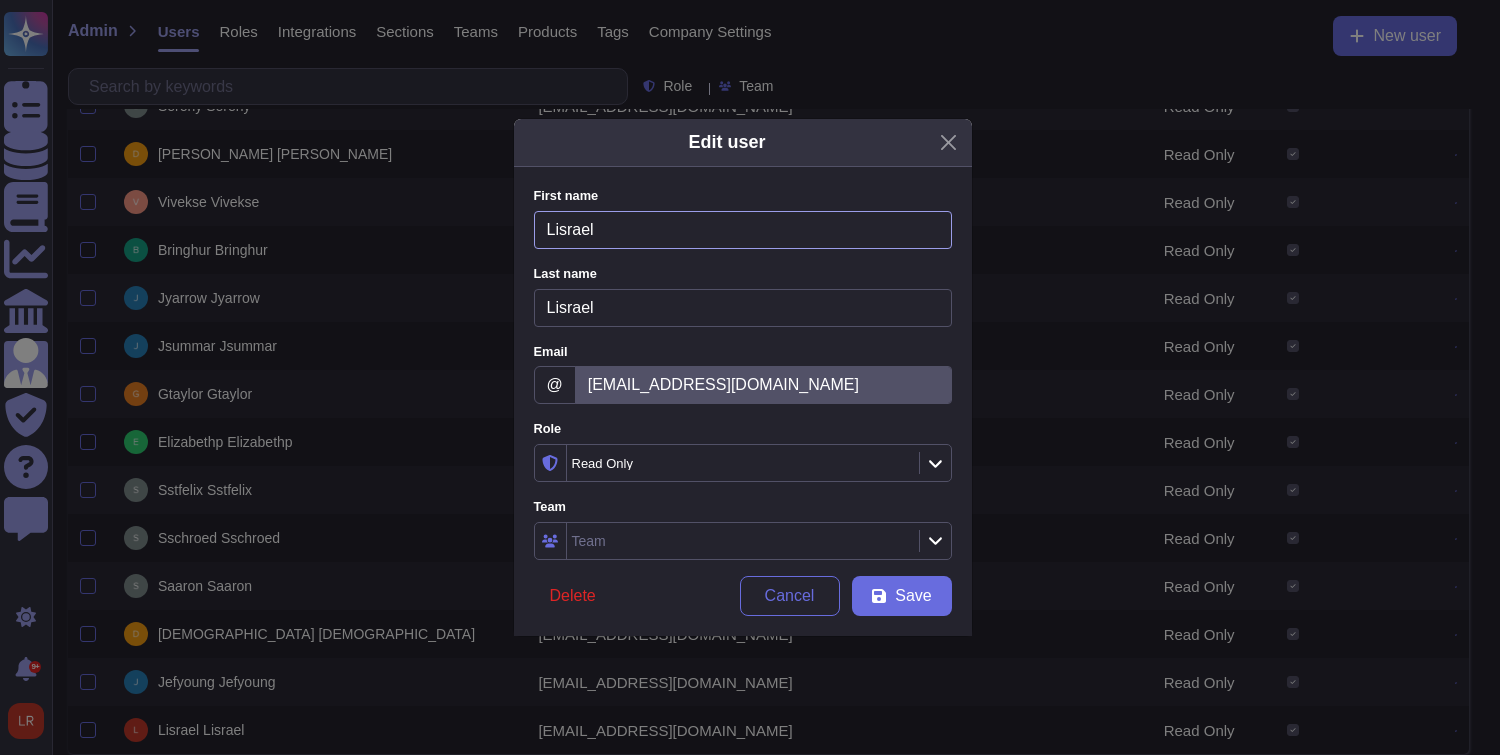 paste on "ane I" 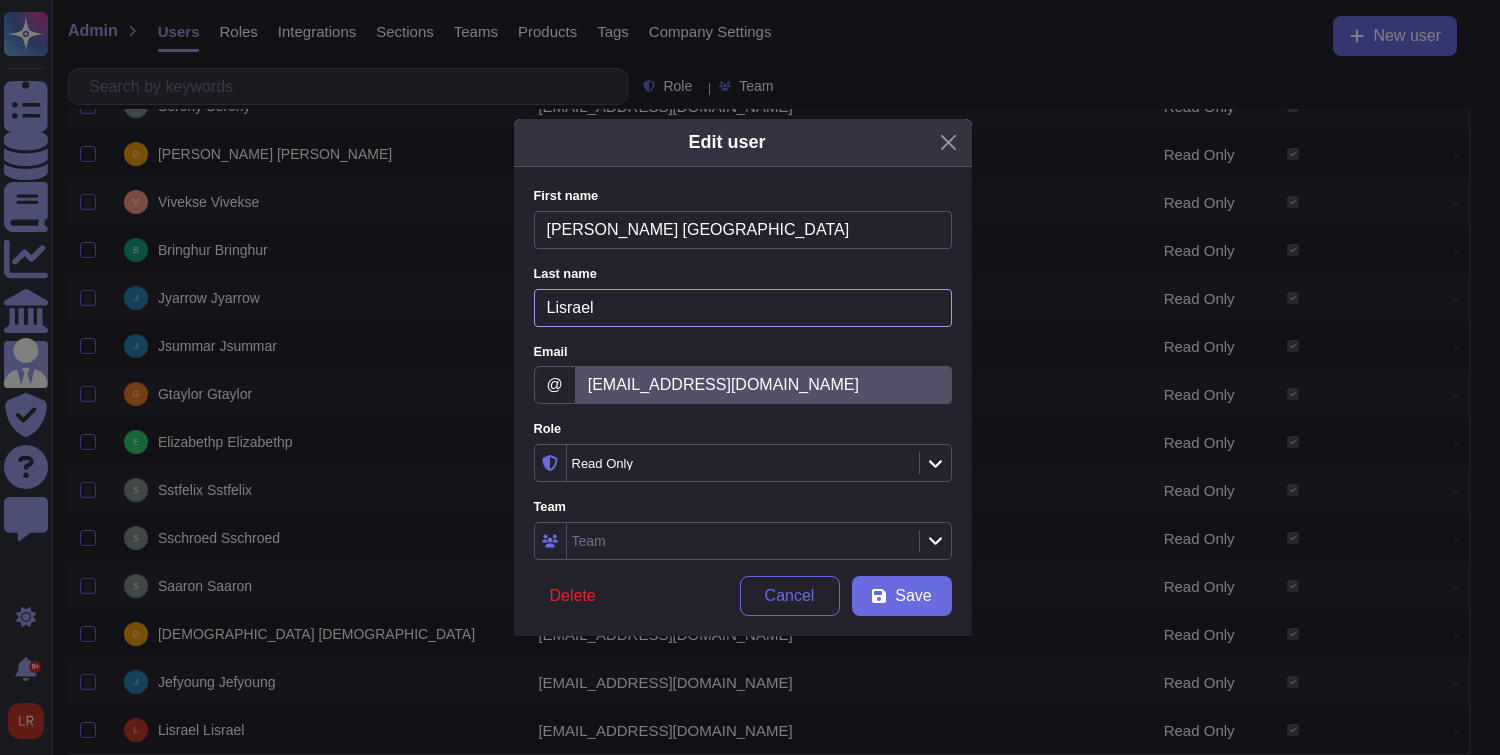 type on "Liane Israel" 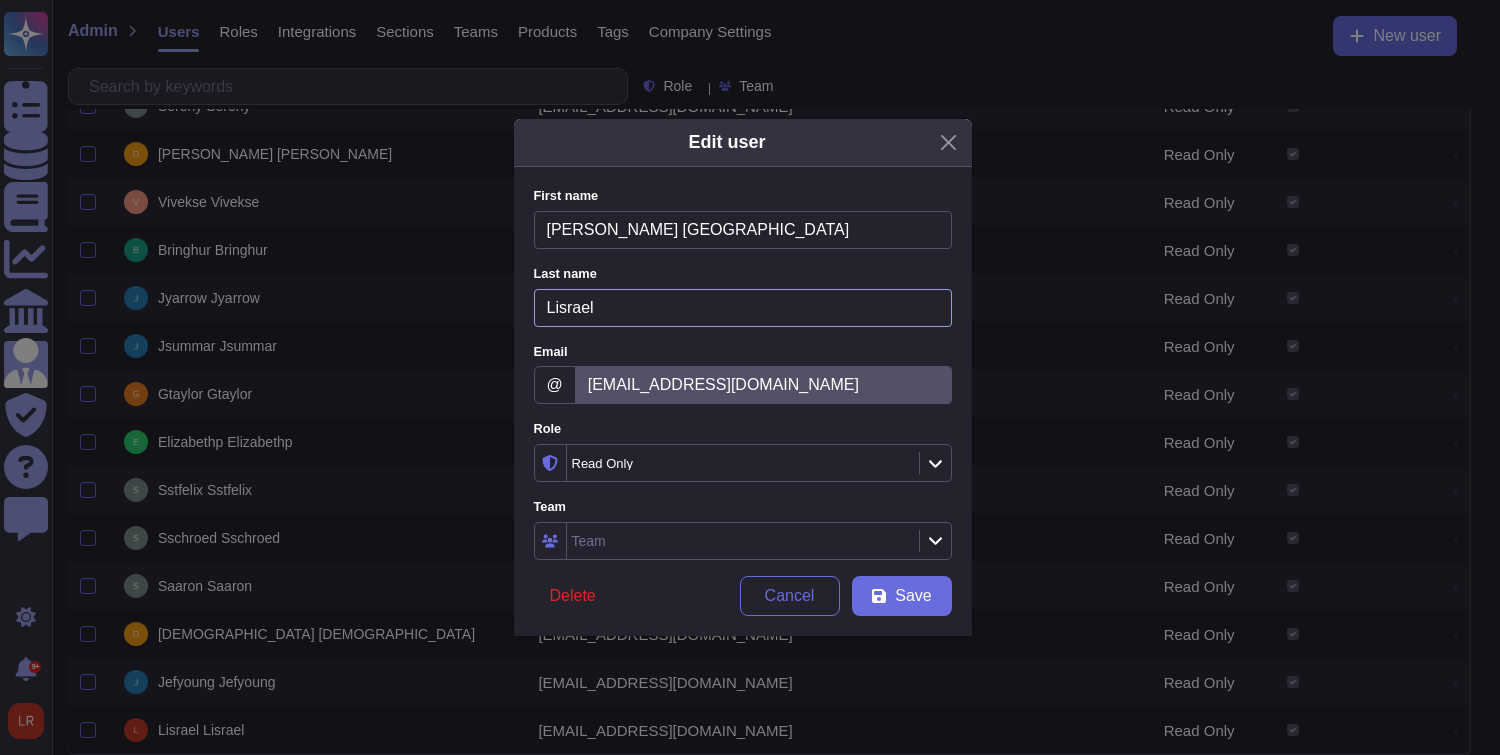 paste on "ane I" 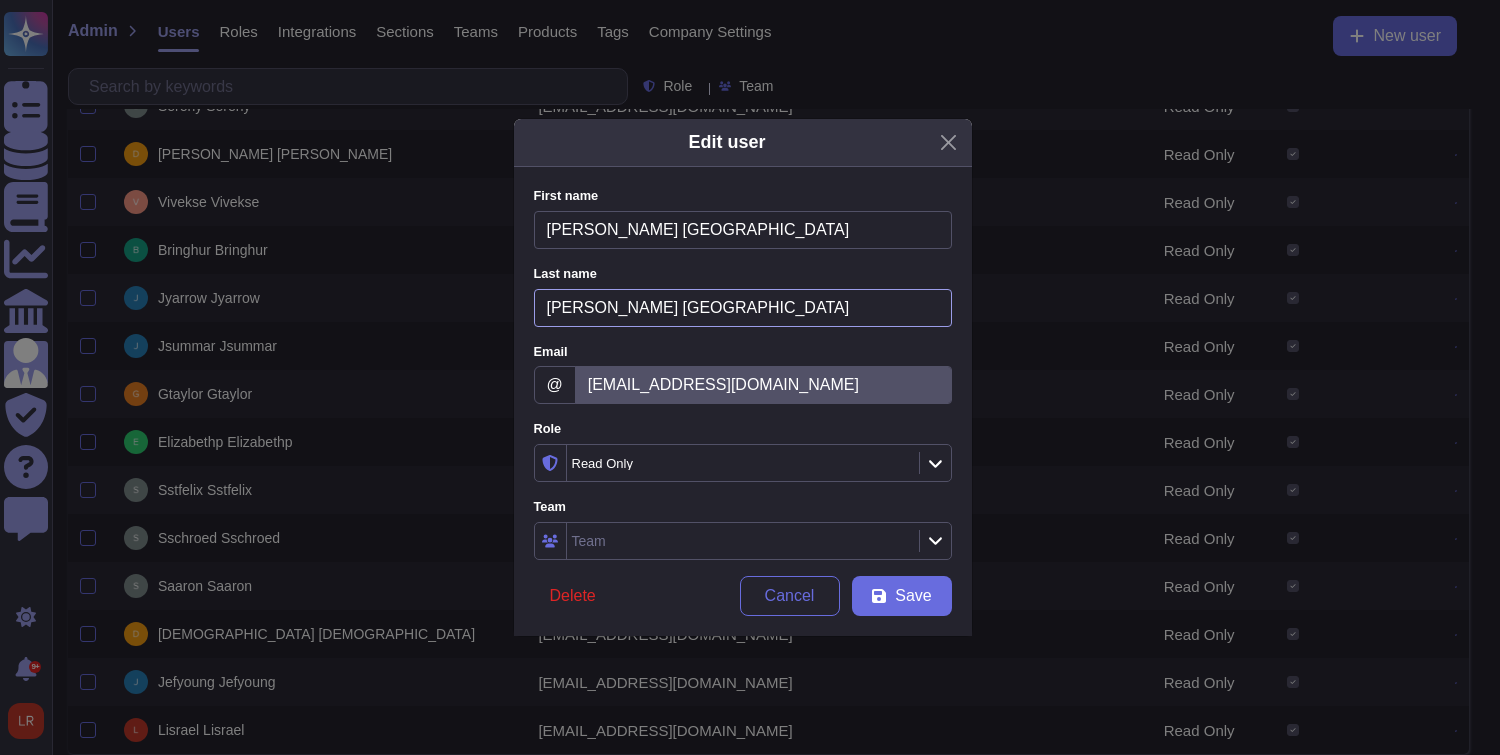click on "Liane Israel" at bounding box center [743, 308] 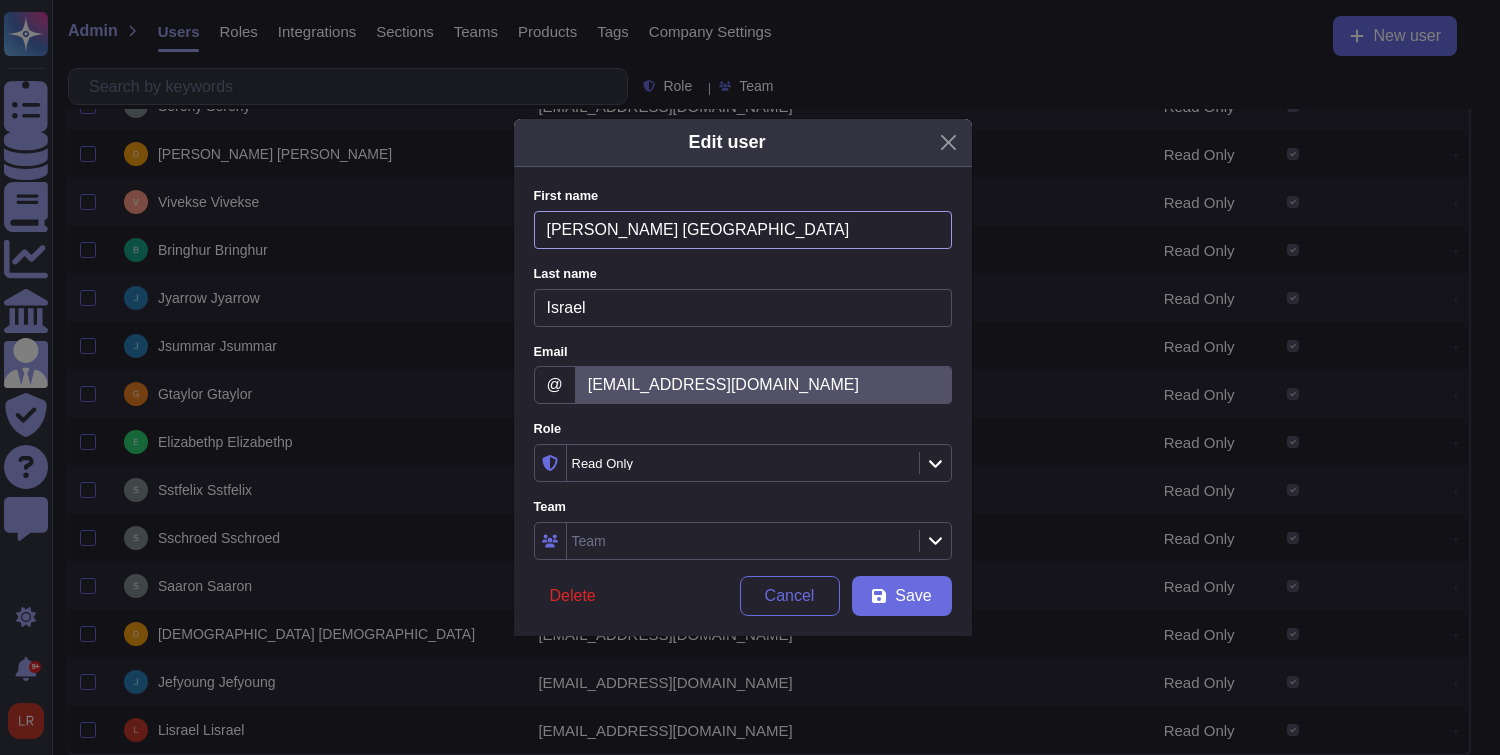 type on "Israel" 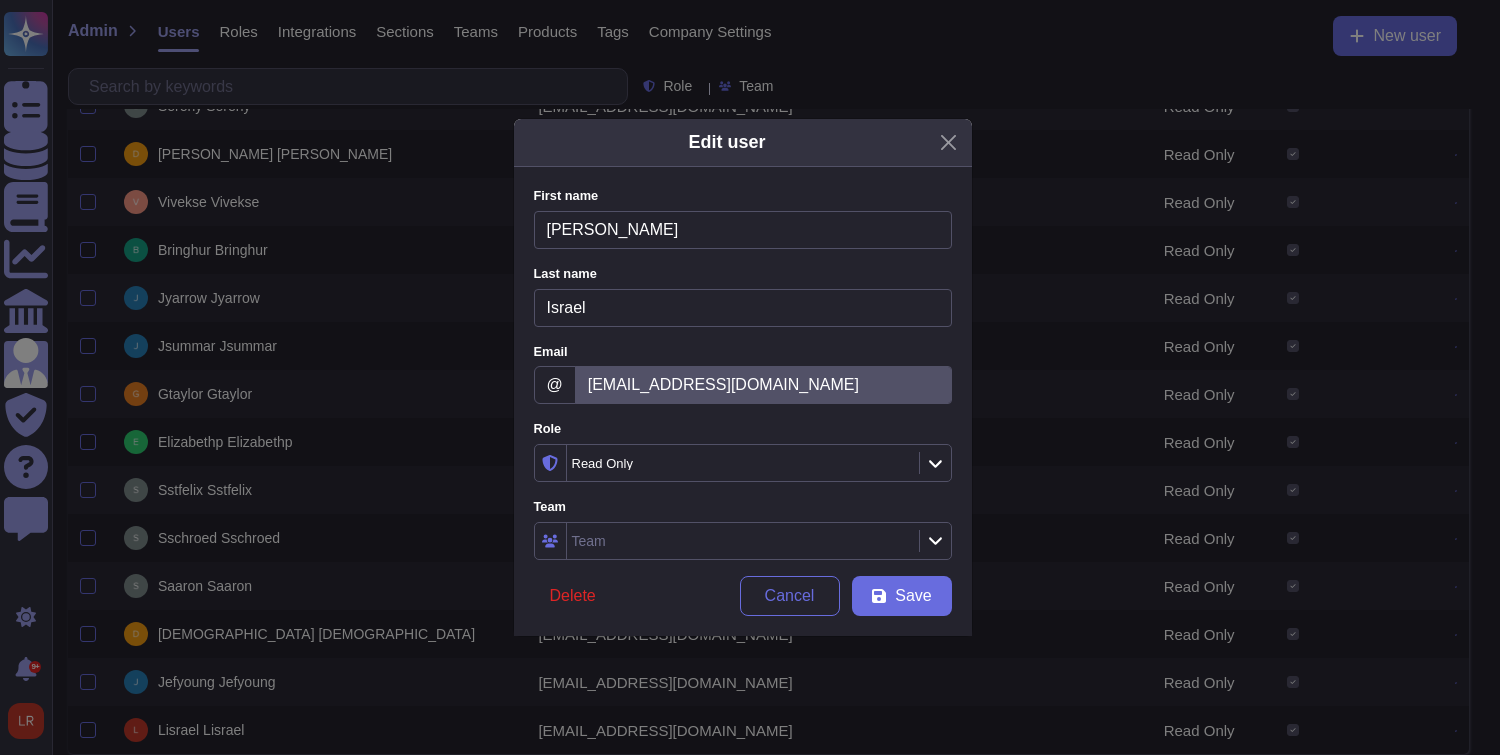 type on "Liane" 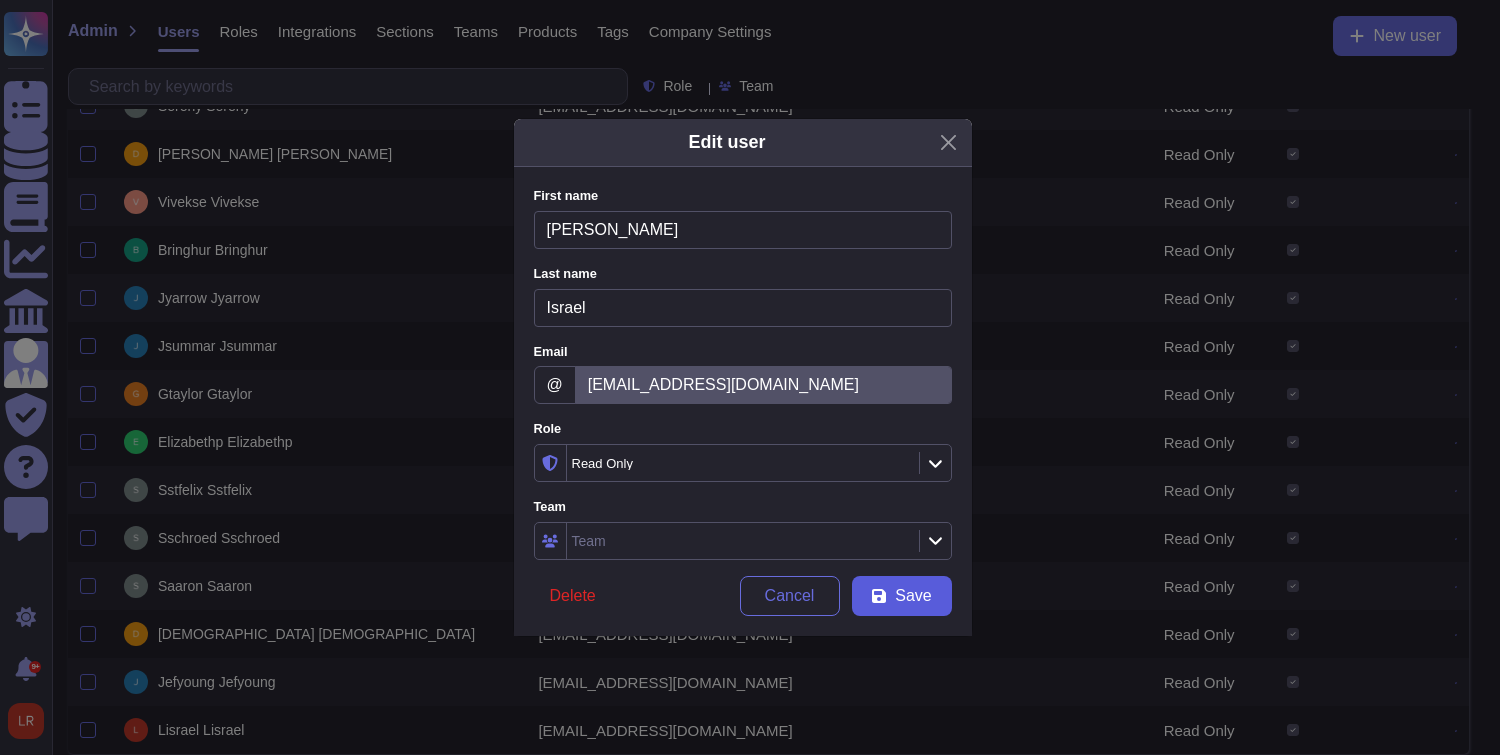 click on "Save" at bounding box center (913, 596) 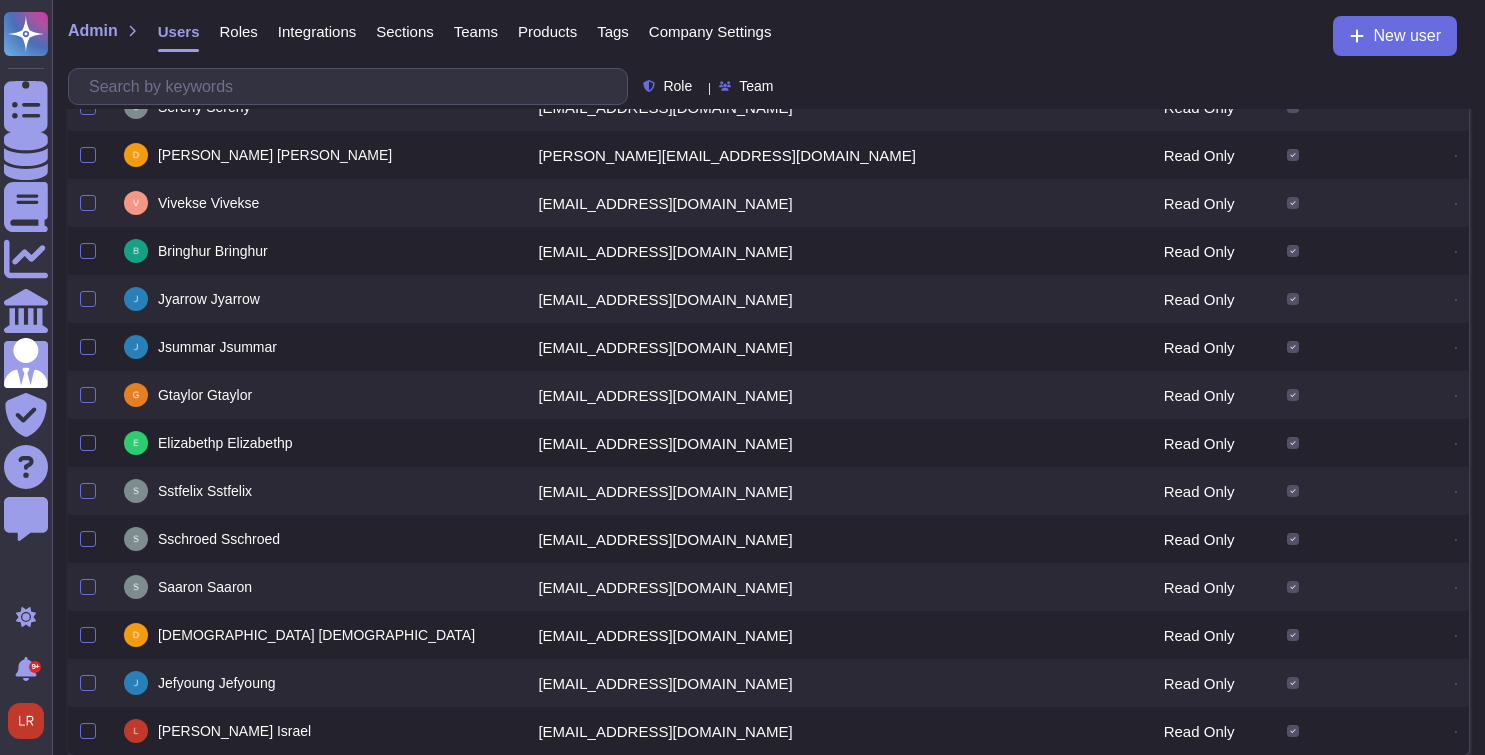 click on "jefyoung@adobe.com" at bounding box center (746, 683) 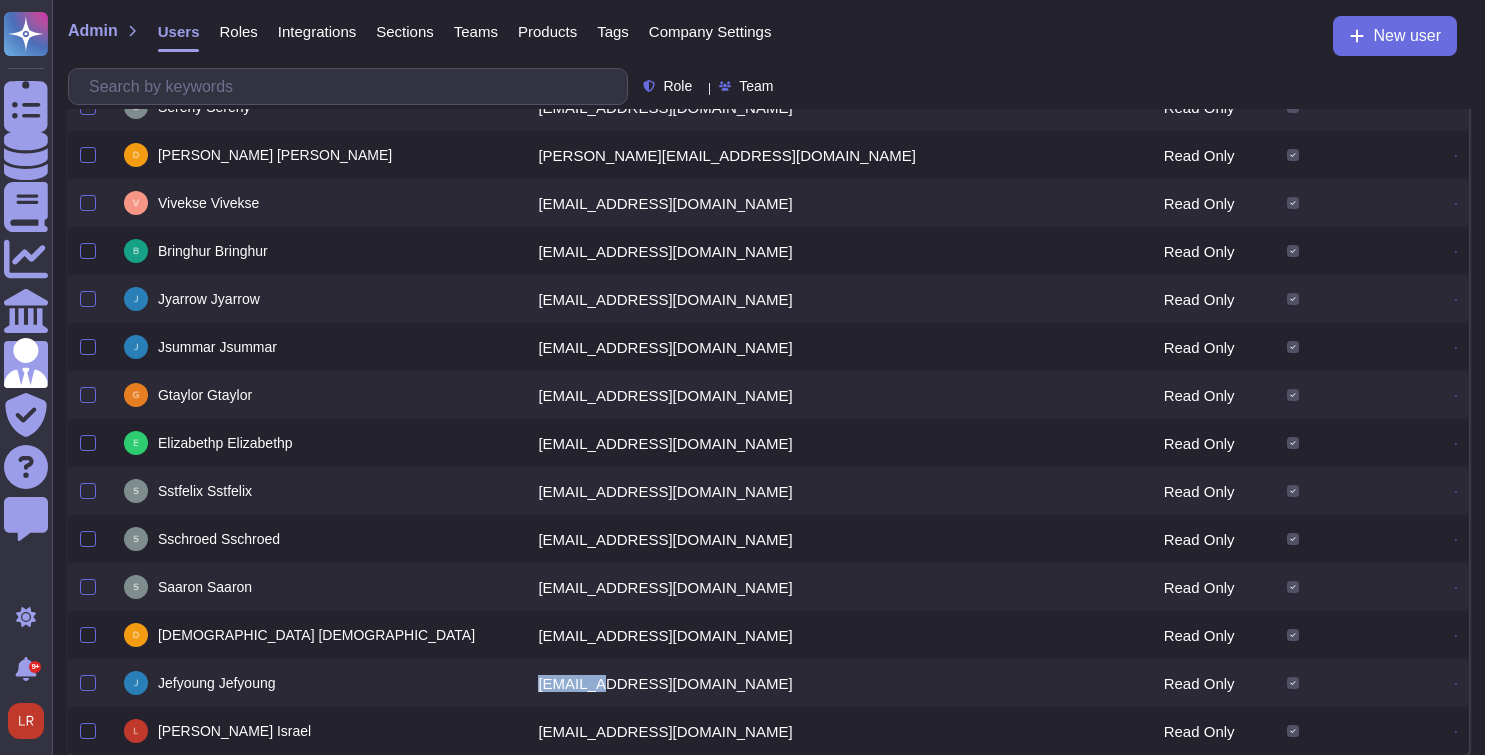 click on "jefyoung@adobe.com" at bounding box center (746, 683) 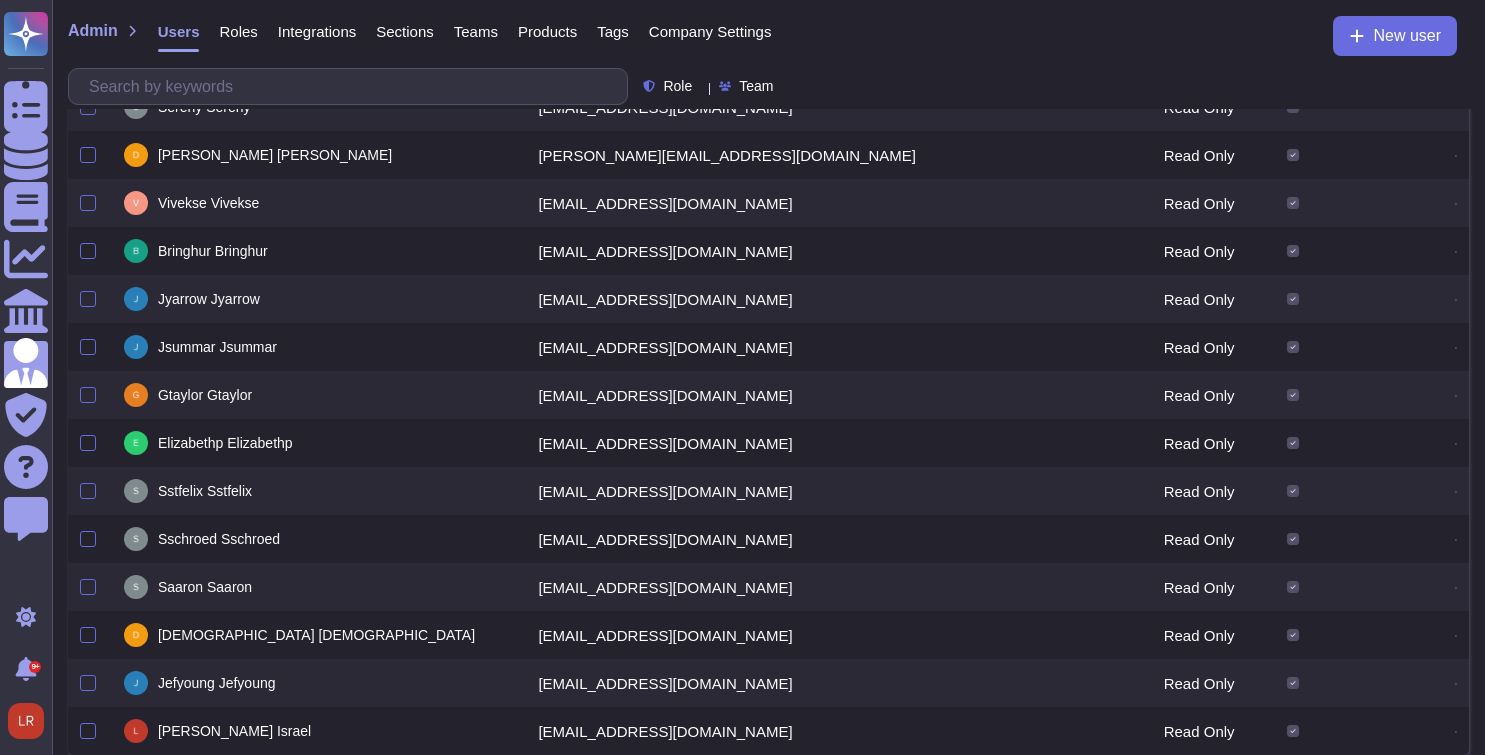 click 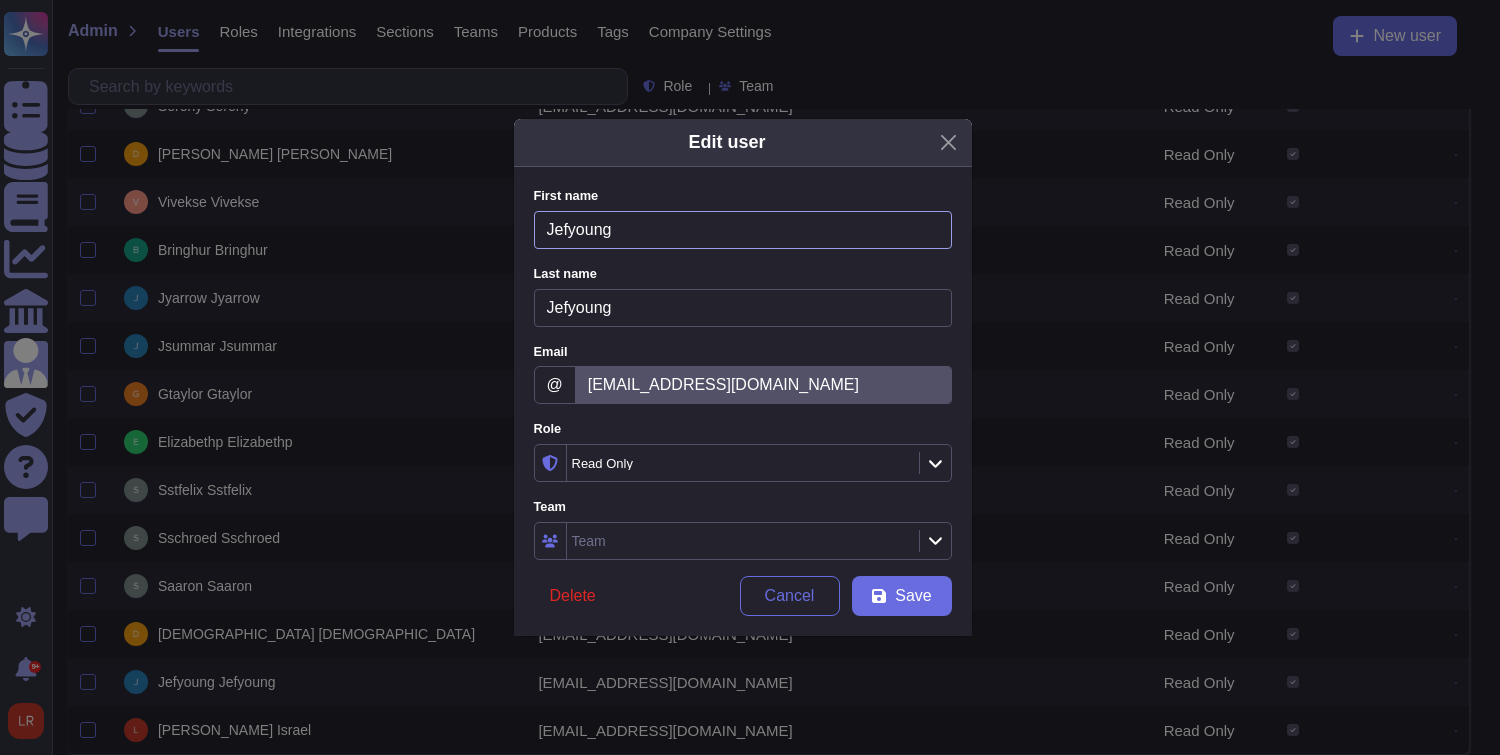 drag, startPoint x: 670, startPoint y: 229, endPoint x: 447, endPoint y: 243, distance: 223.43903 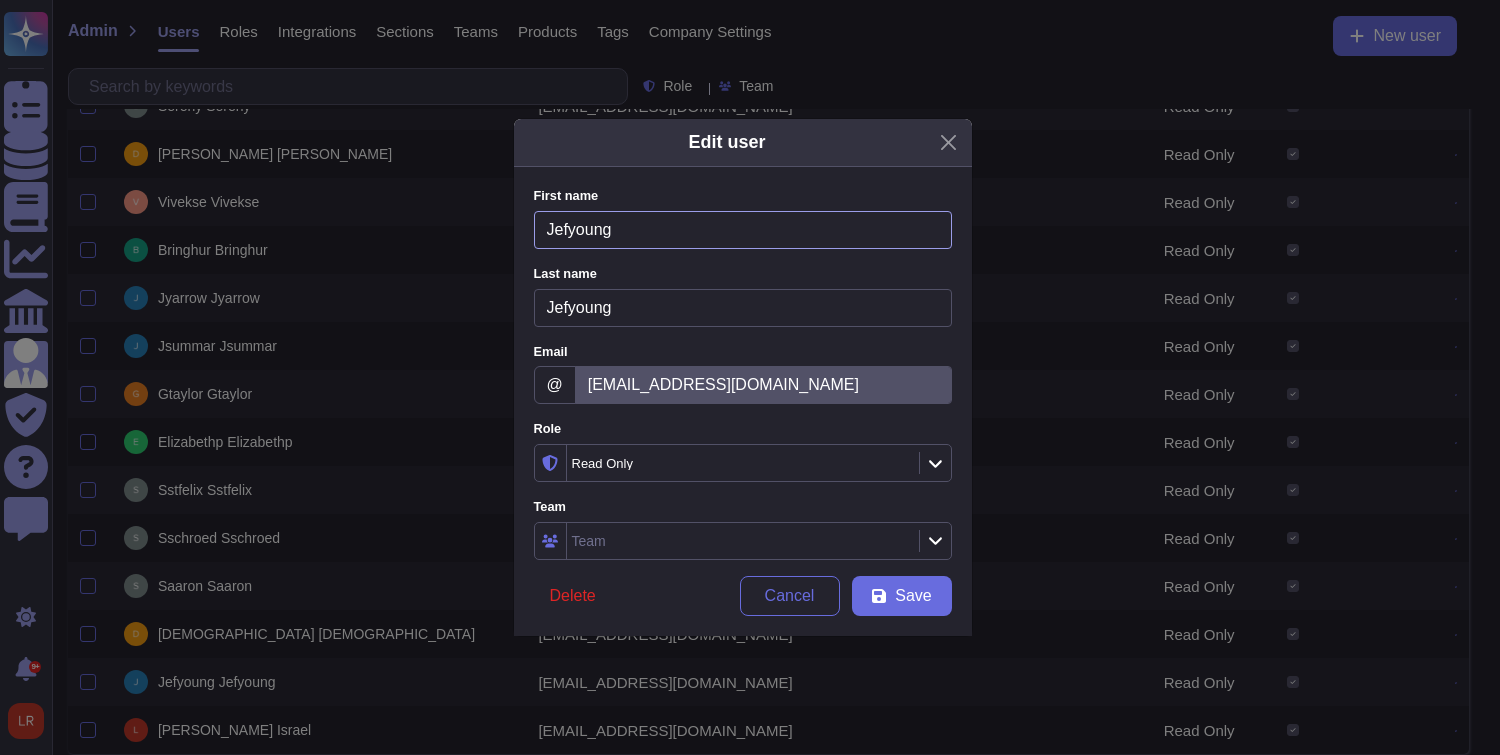 paste on "j" 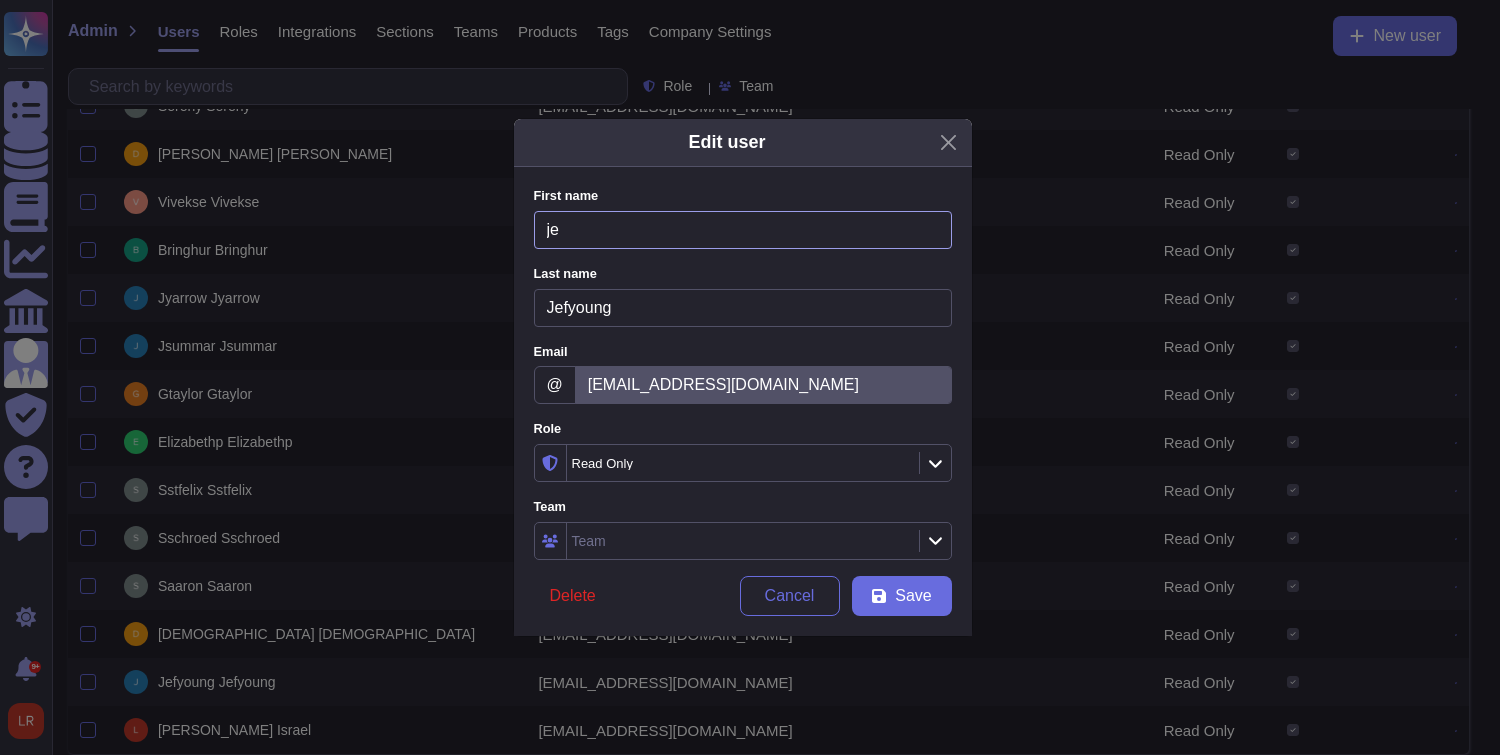 type on "j" 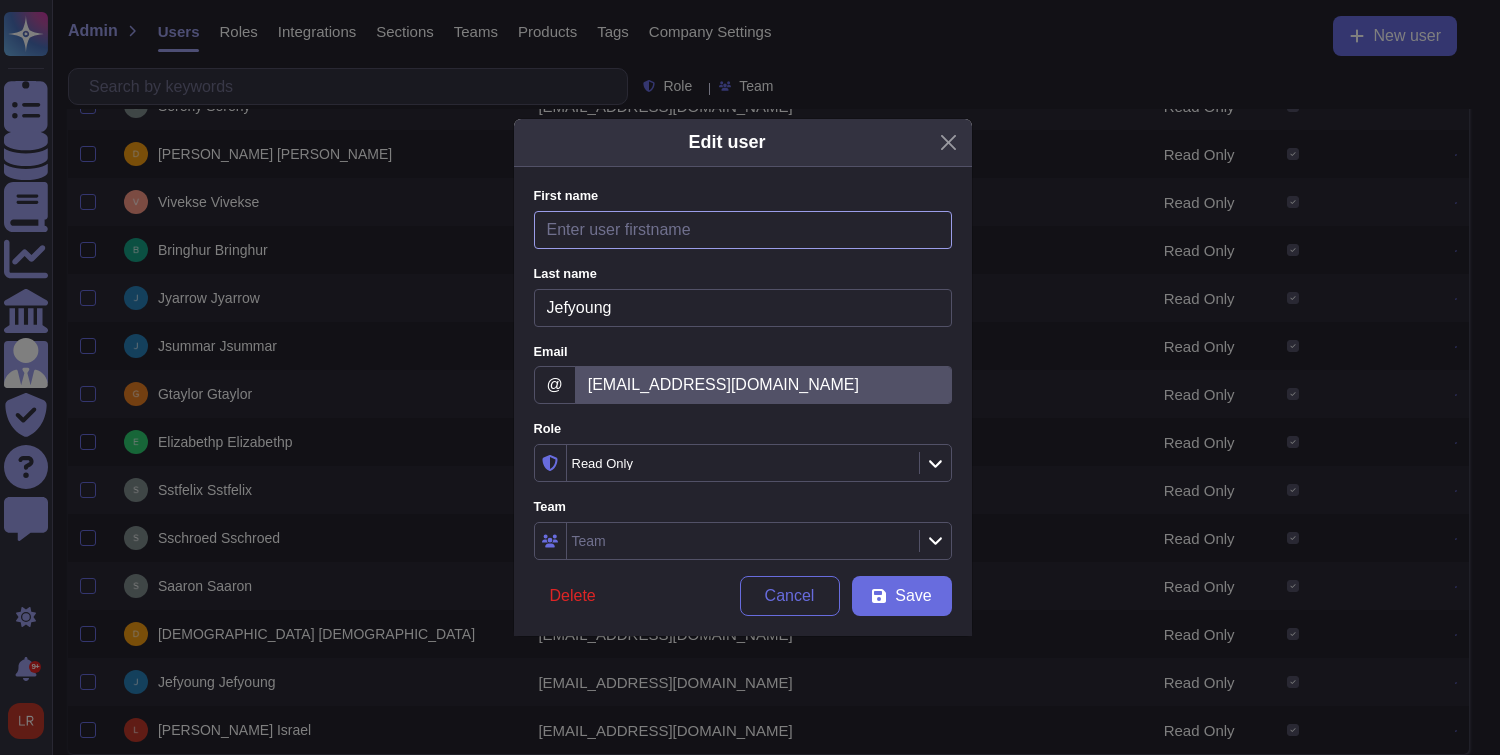 paste on "Jeffrey Young" 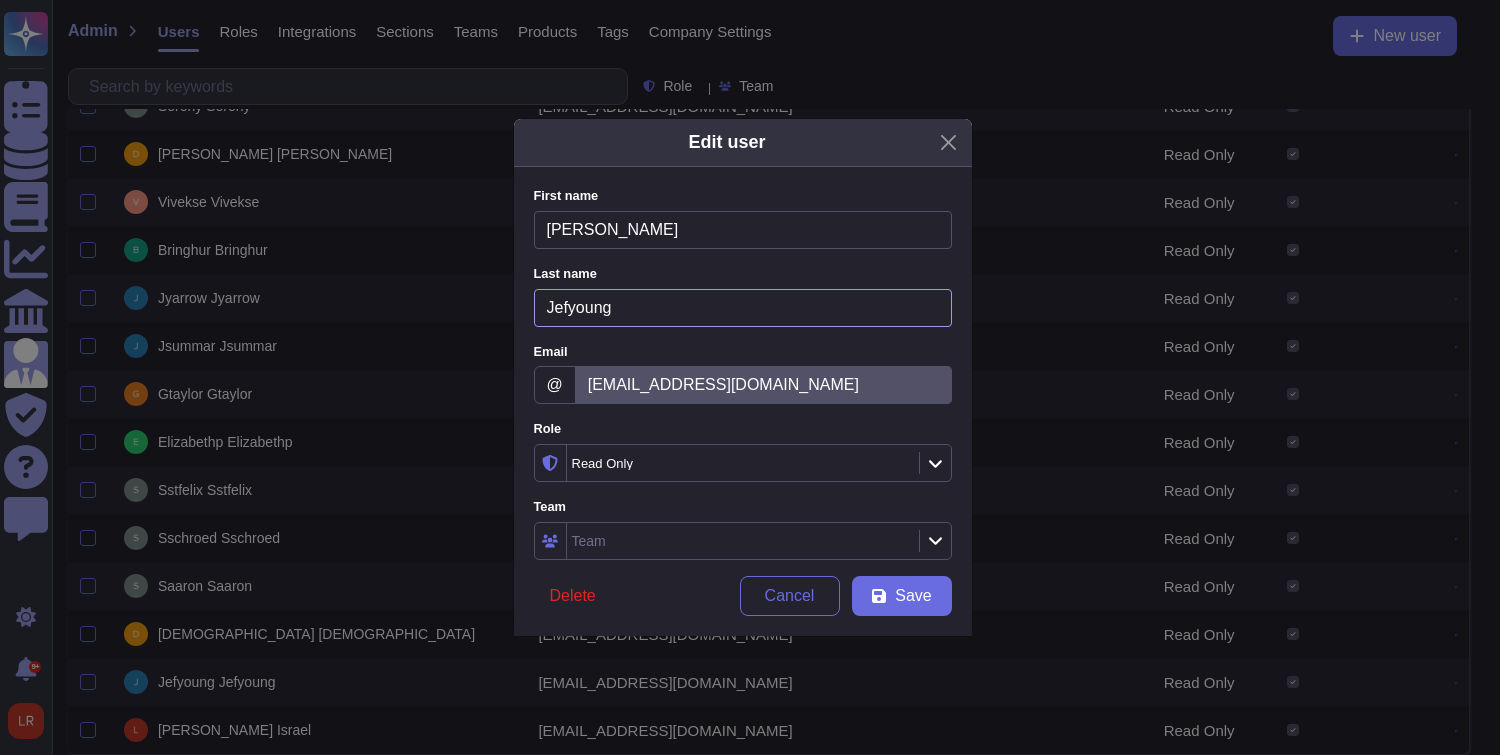 type on "Jeffrey" 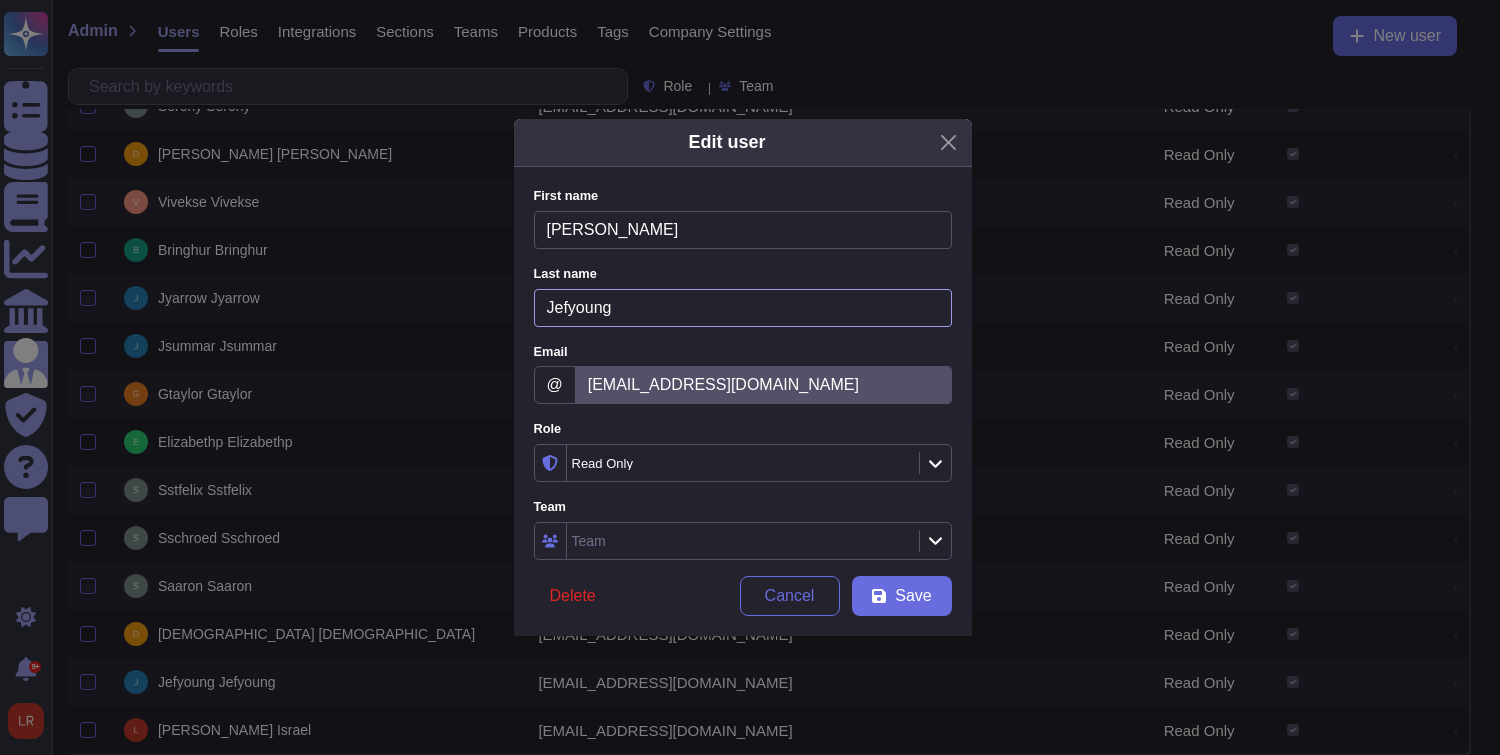 paste on "frey Y" 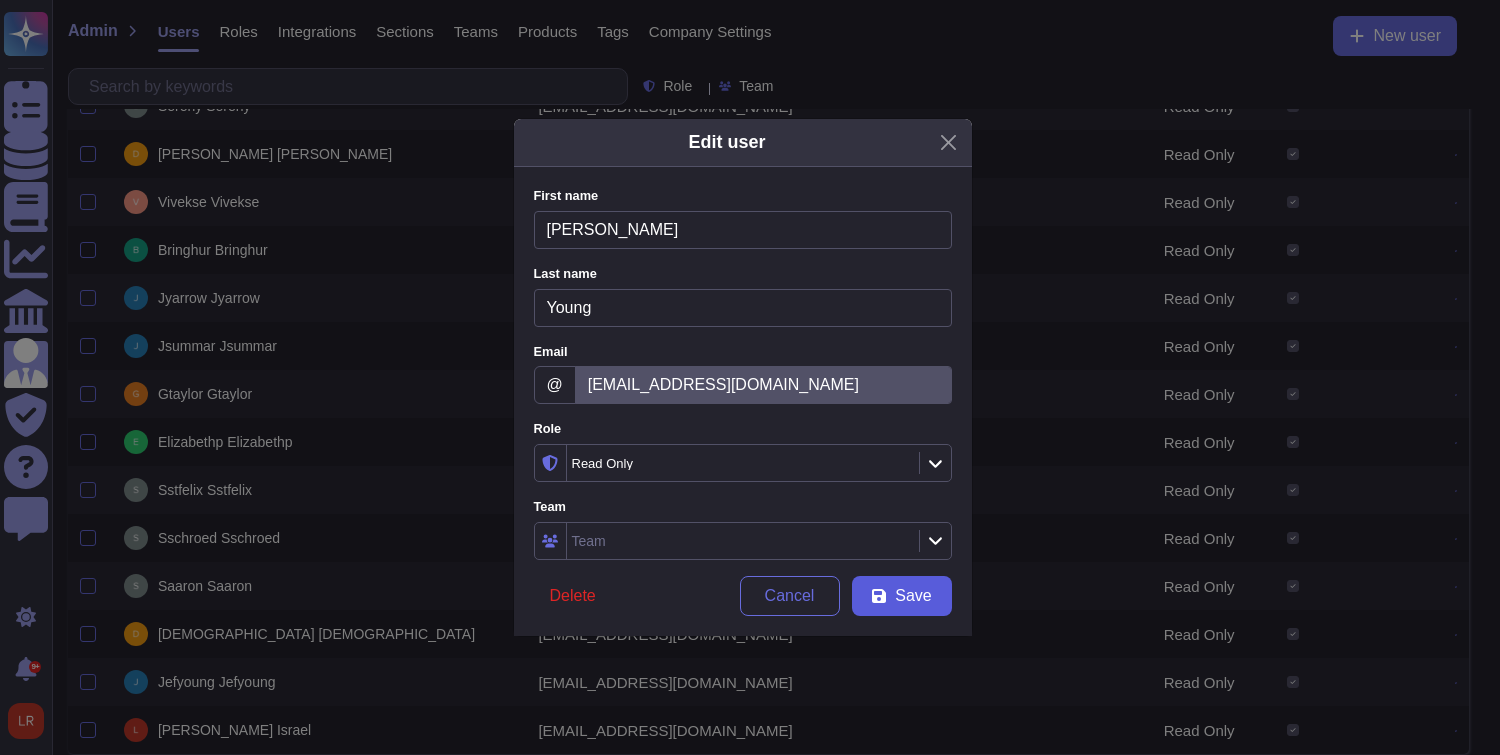 type on "Young" 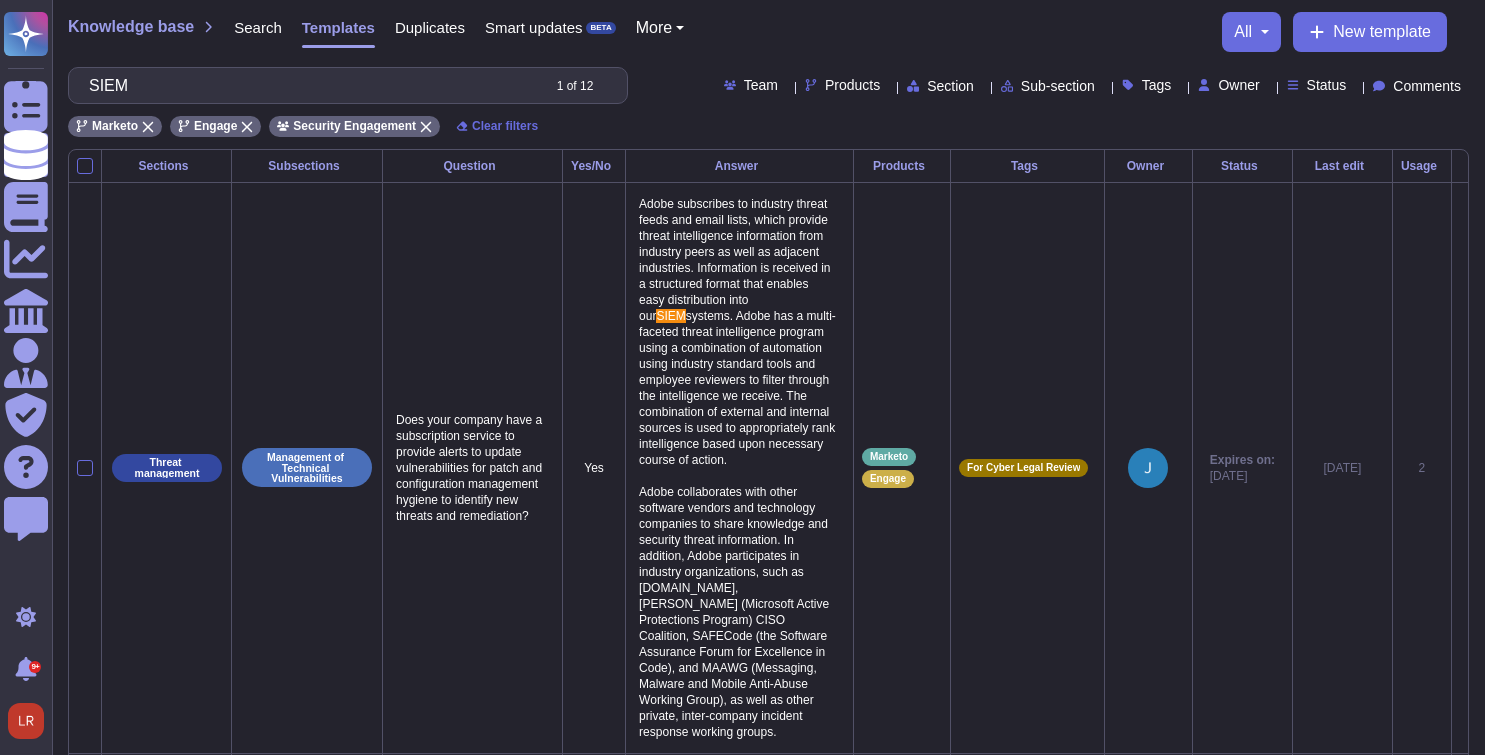 scroll, scrollTop: 1263, scrollLeft: 0, axis: vertical 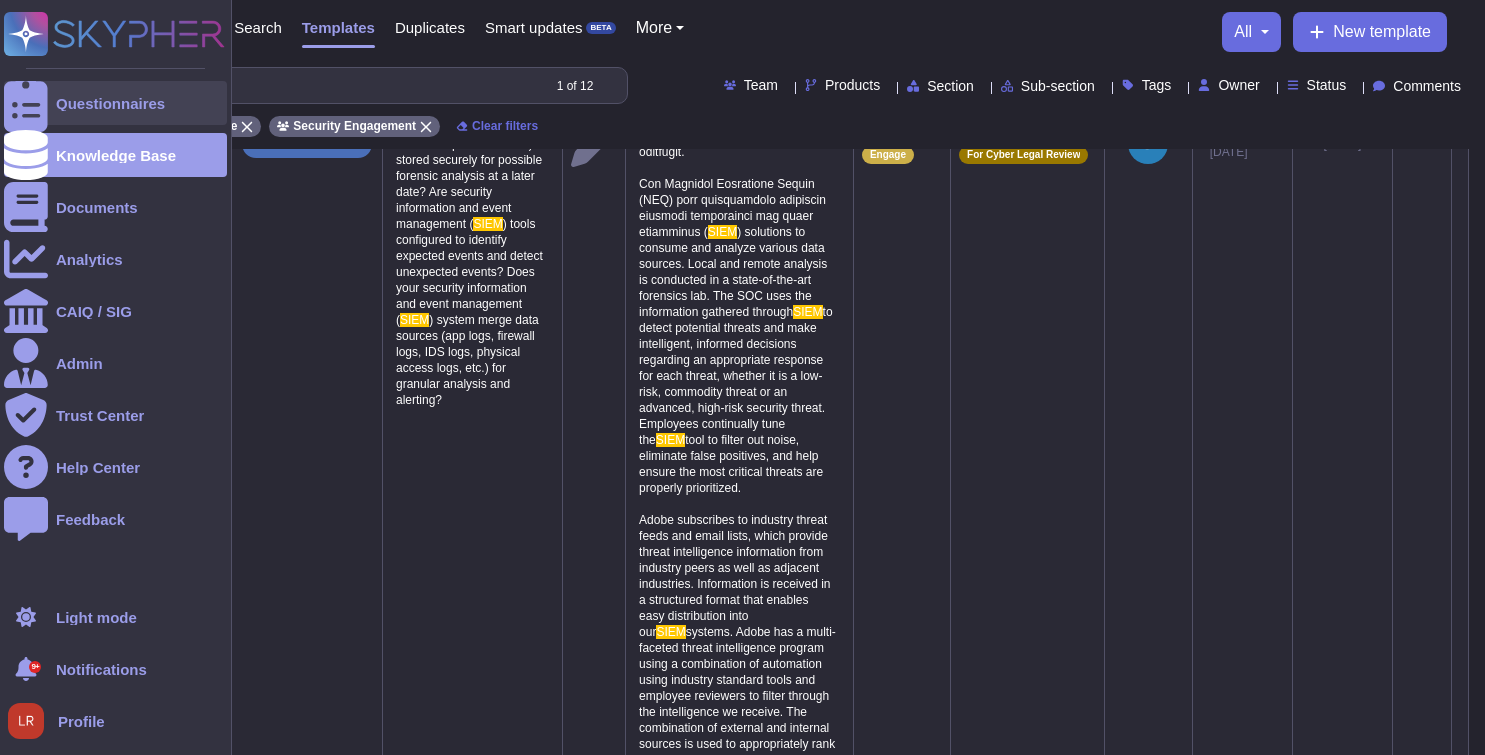 drag, startPoint x: 139, startPoint y: 91, endPoint x: 7, endPoint y: 83, distance: 132.2422 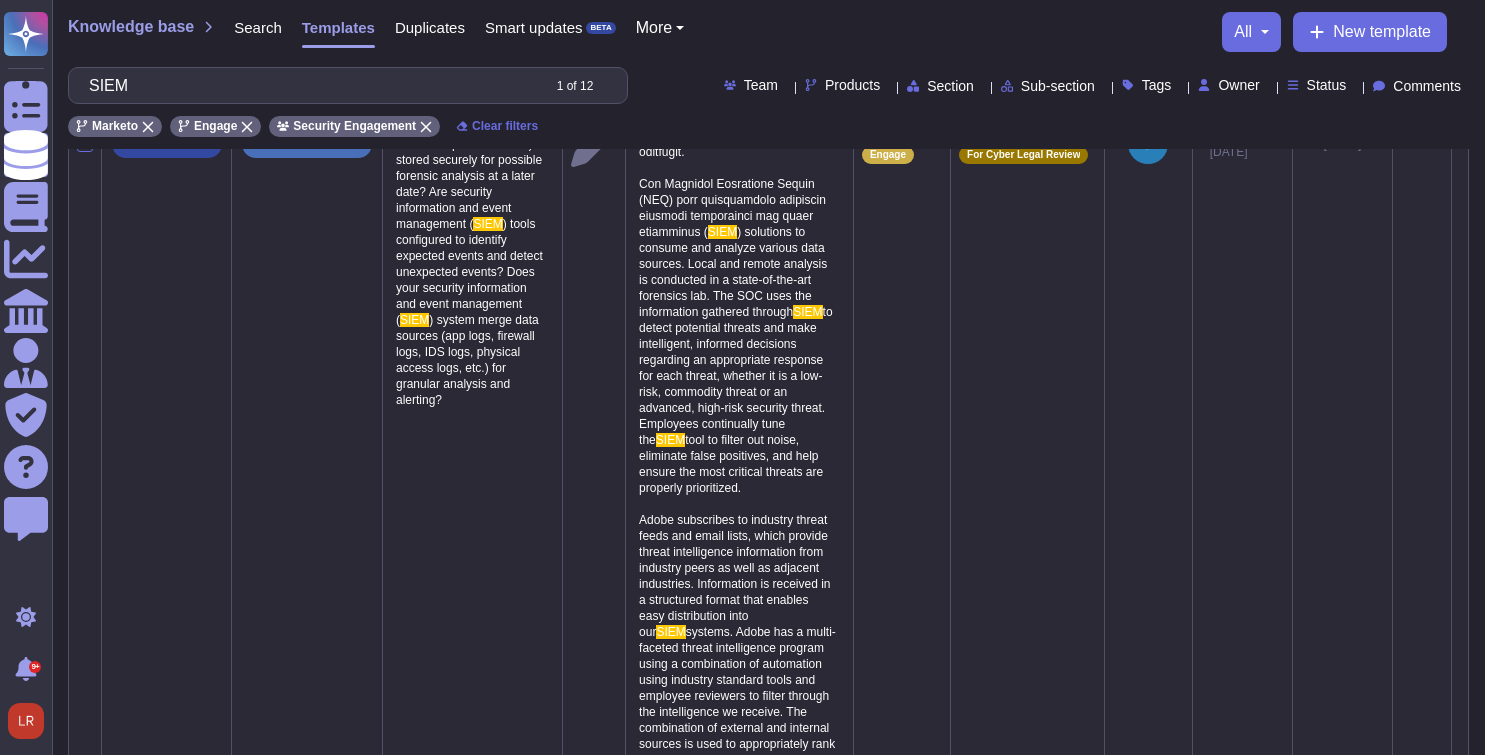 click on "SIEM" at bounding box center [309, 85] 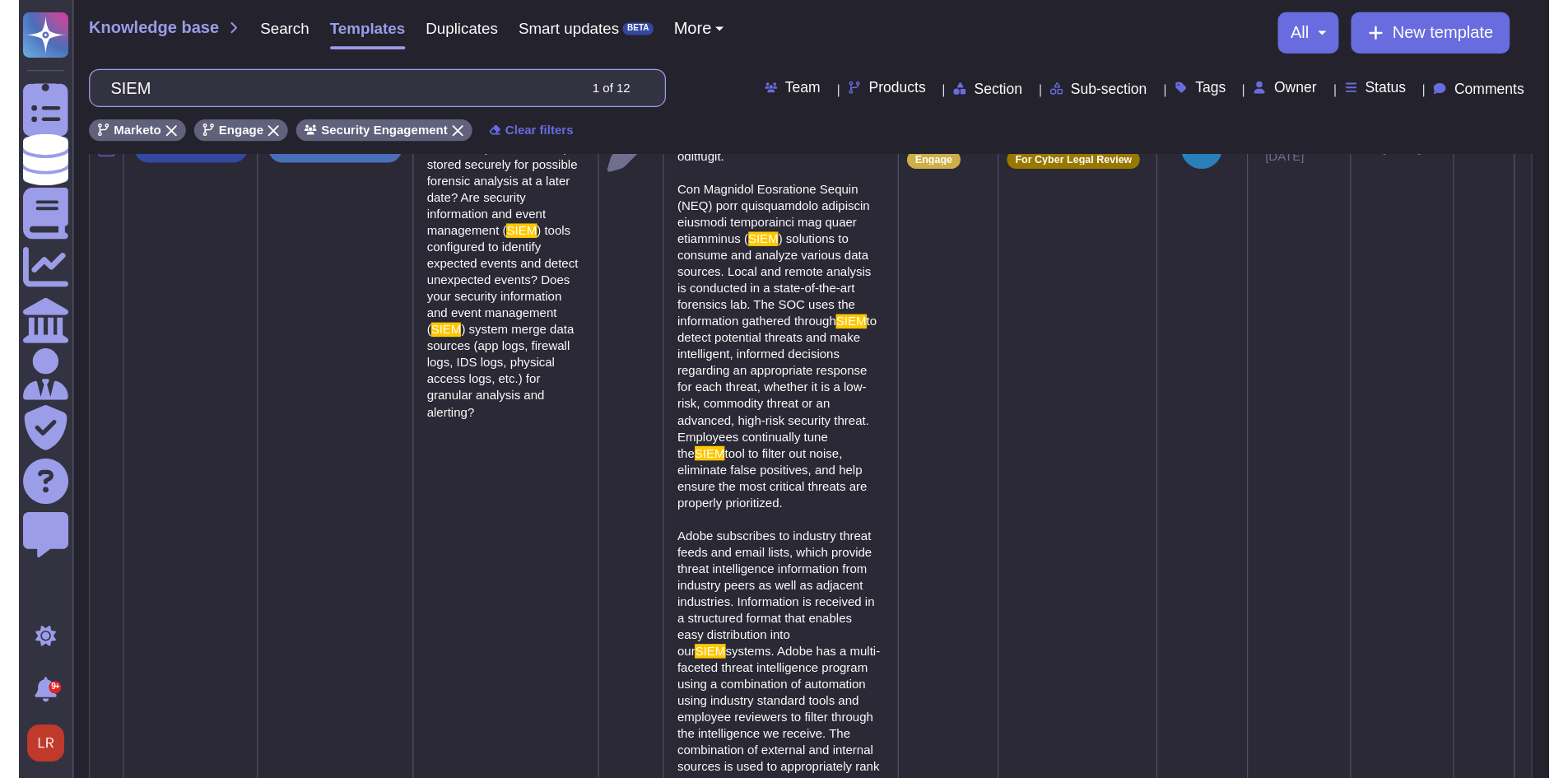 scroll, scrollTop: 776, scrollLeft: 0, axis: vertical 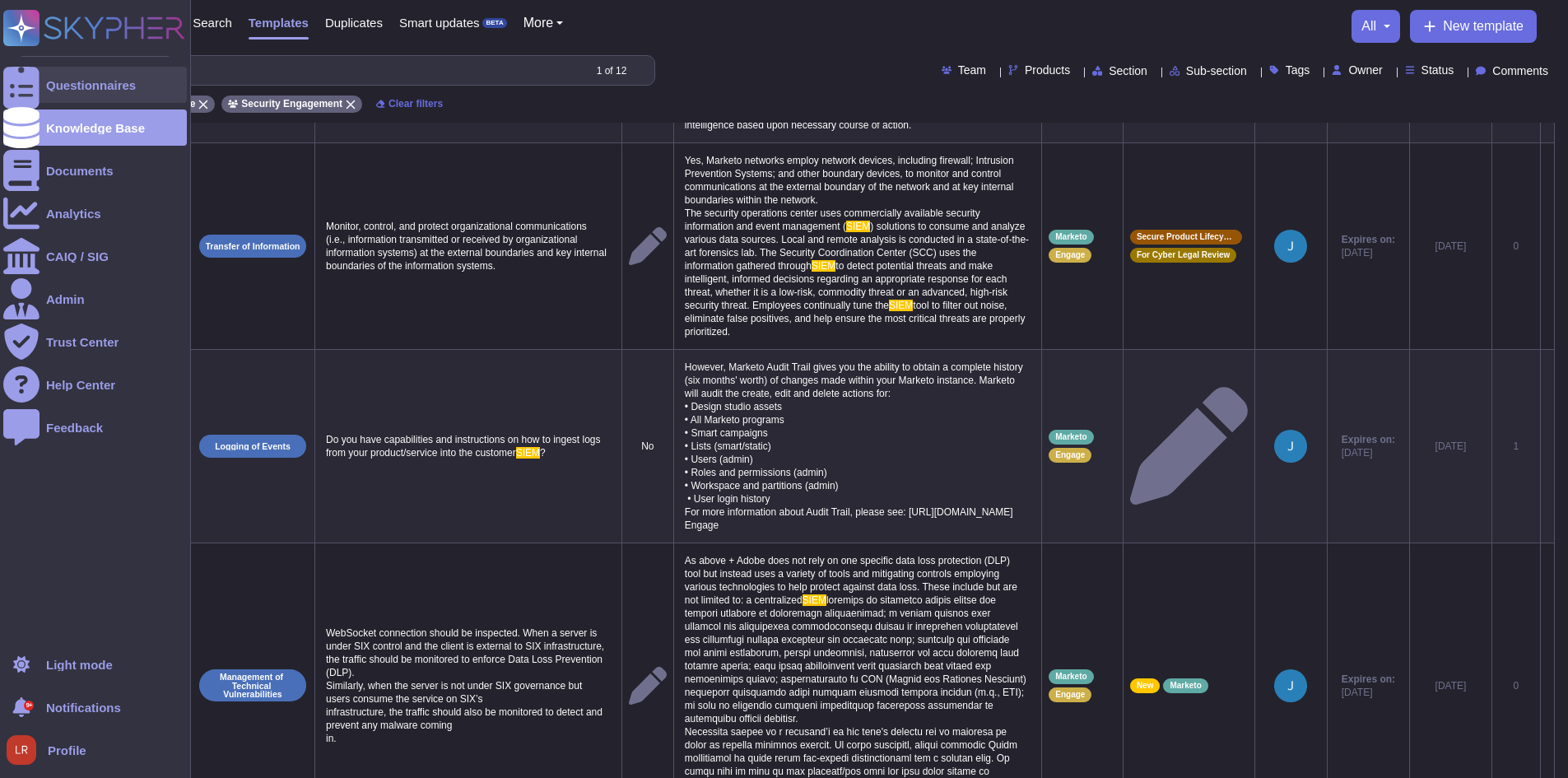 click 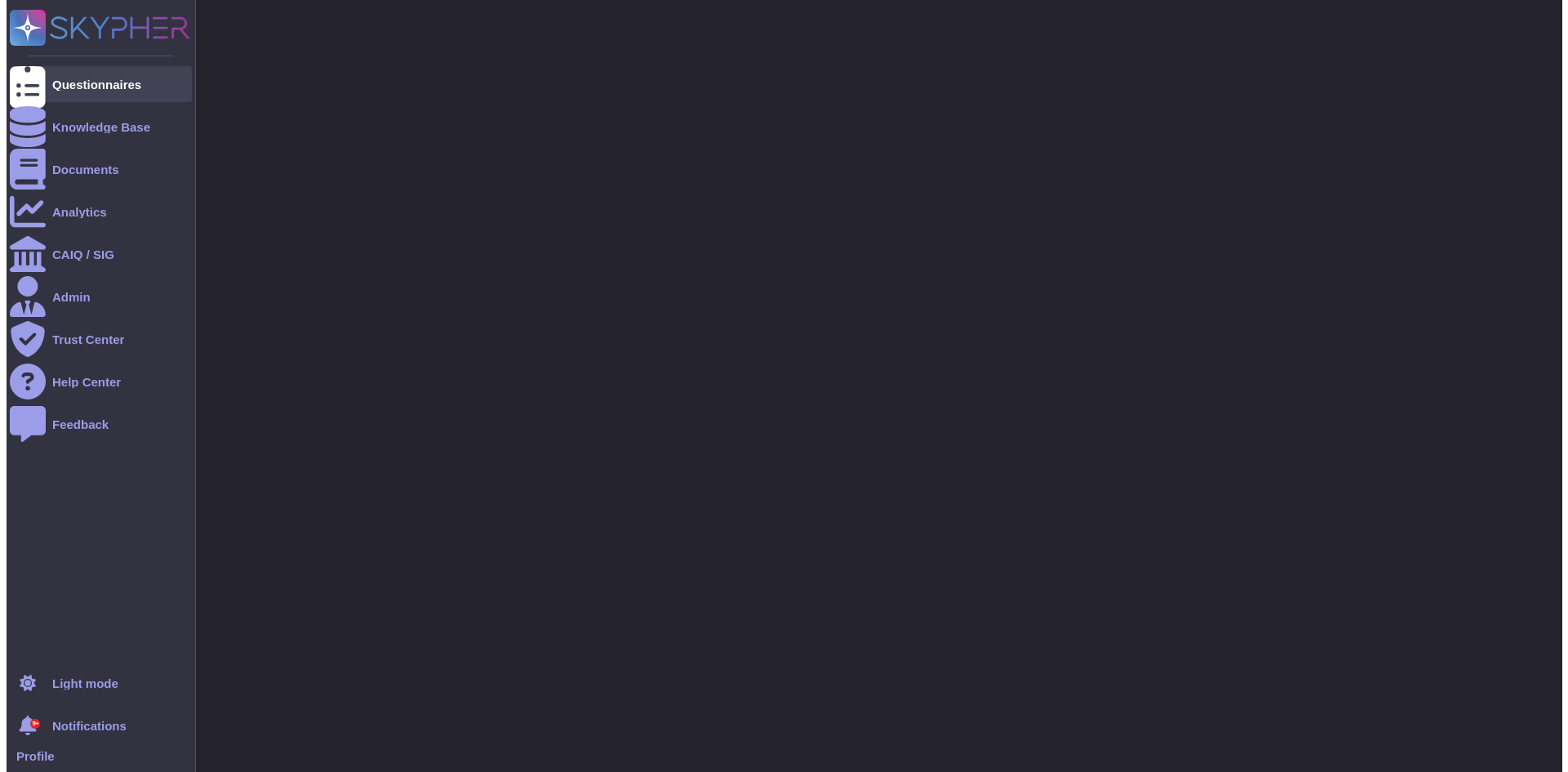 scroll, scrollTop: 0, scrollLeft: 0, axis: both 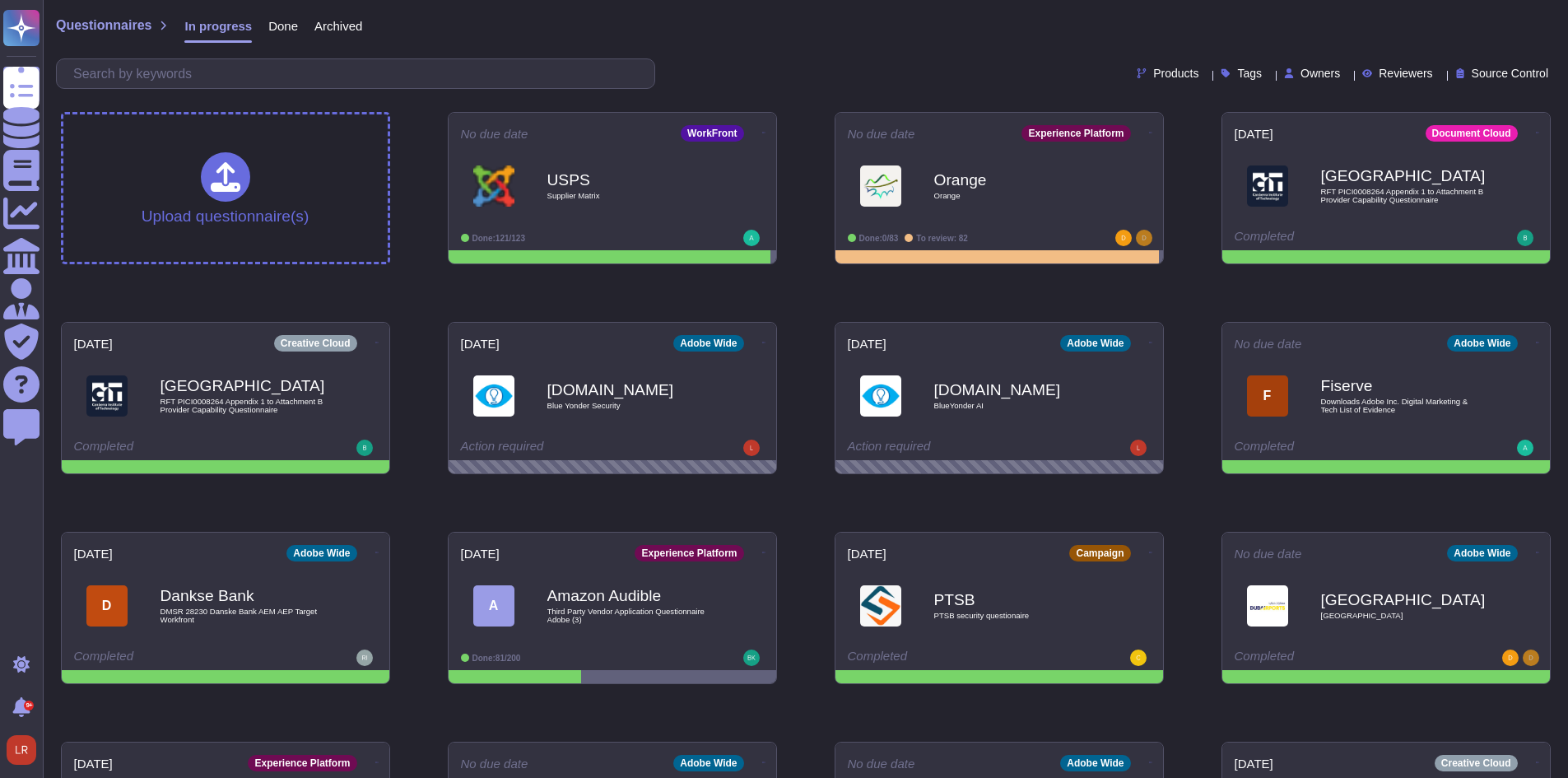 click on "Owners" at bounding box center [1315, 73] 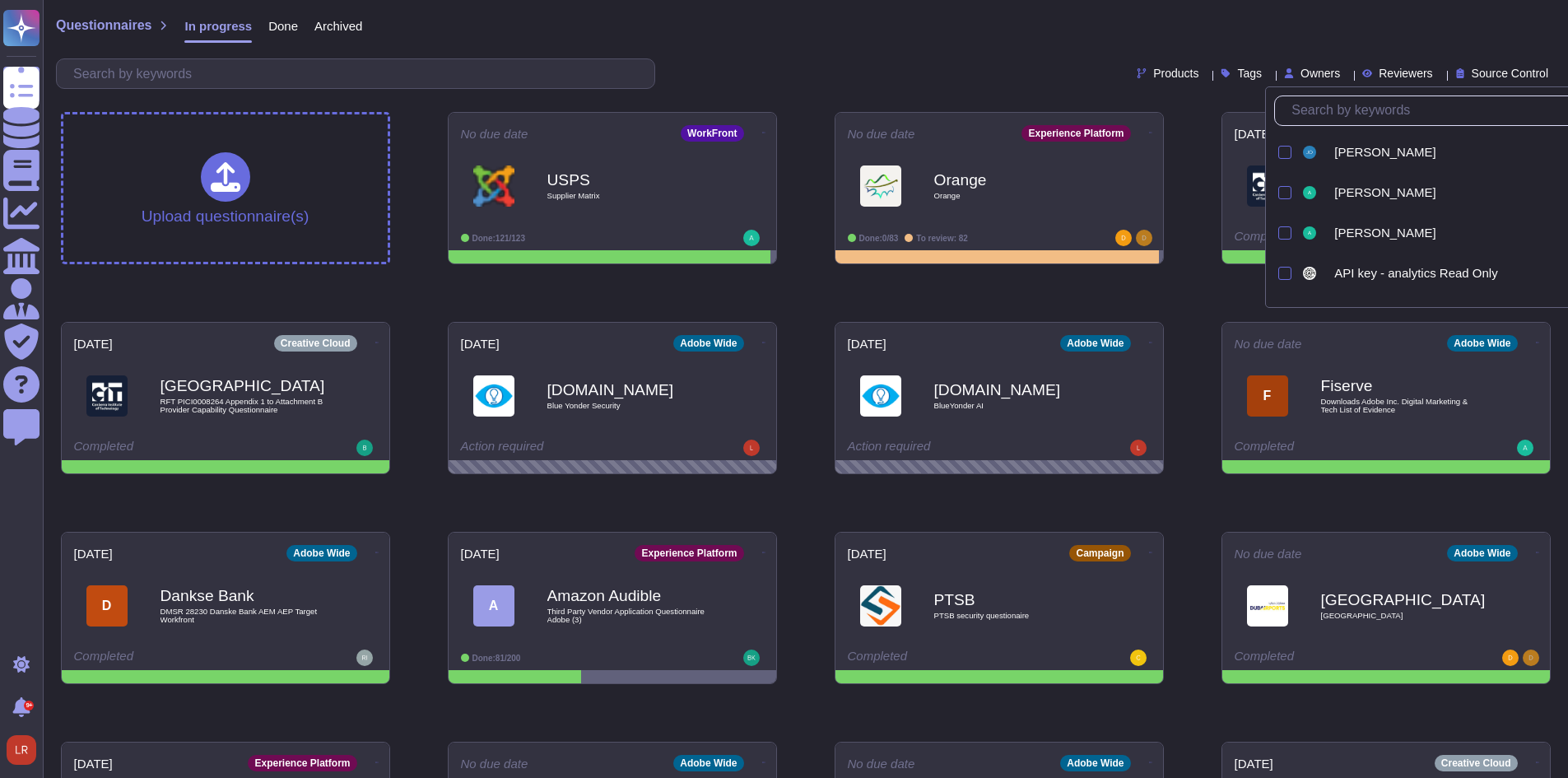 click at bounding box center (1451, 110) 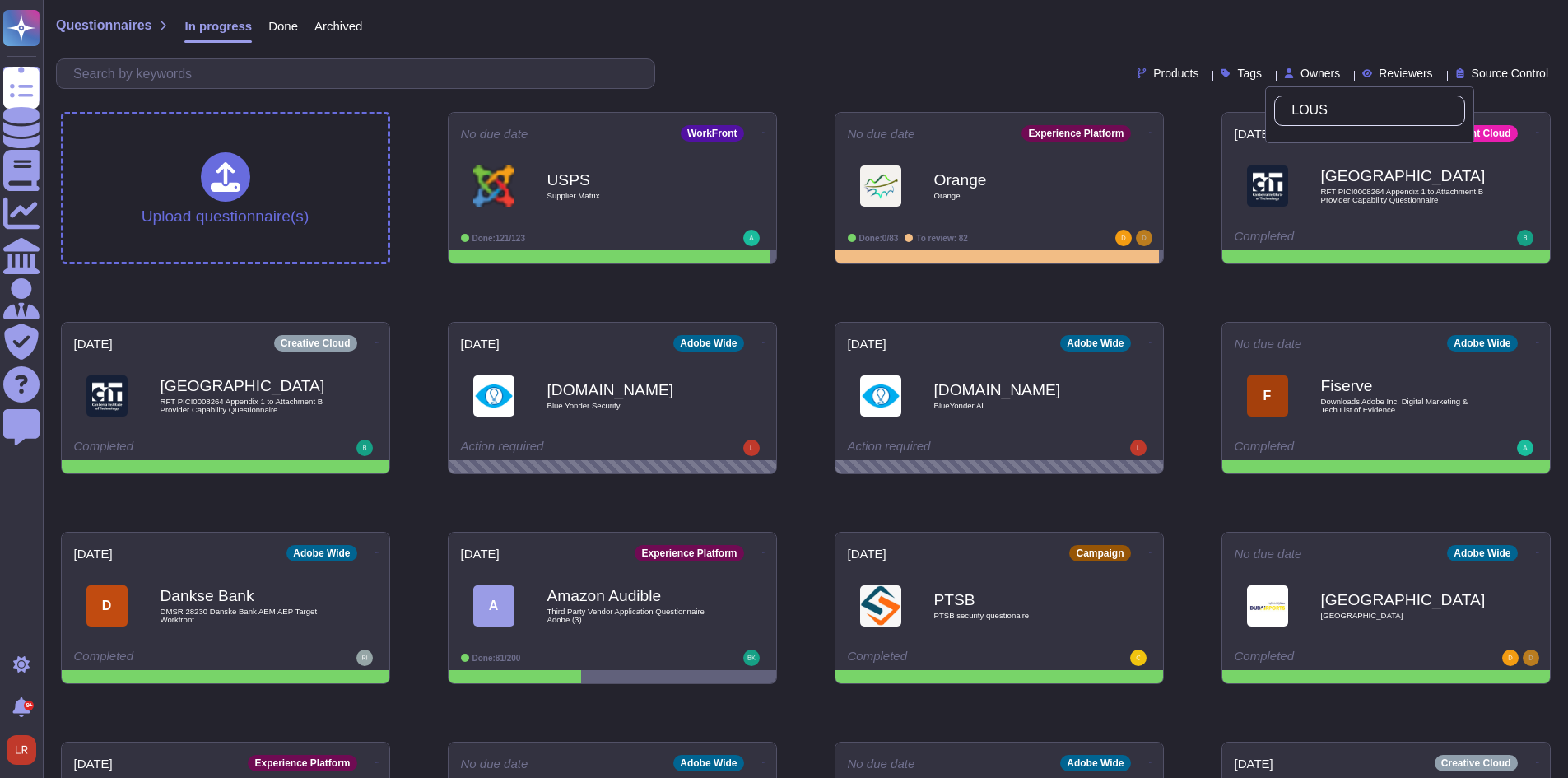 type on "LOU" 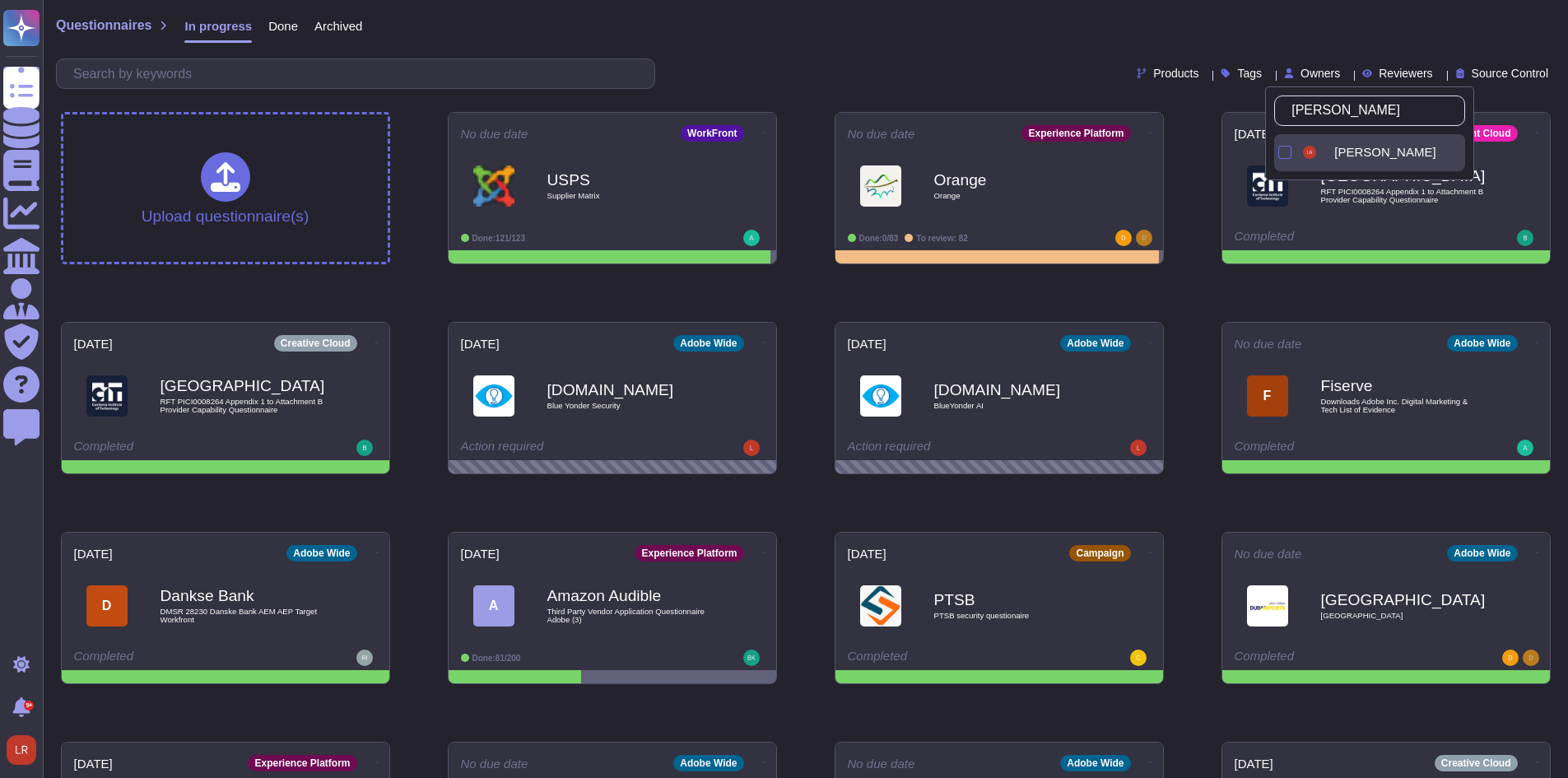 click on "Louis Rush" at bounding box center [1384, 152] 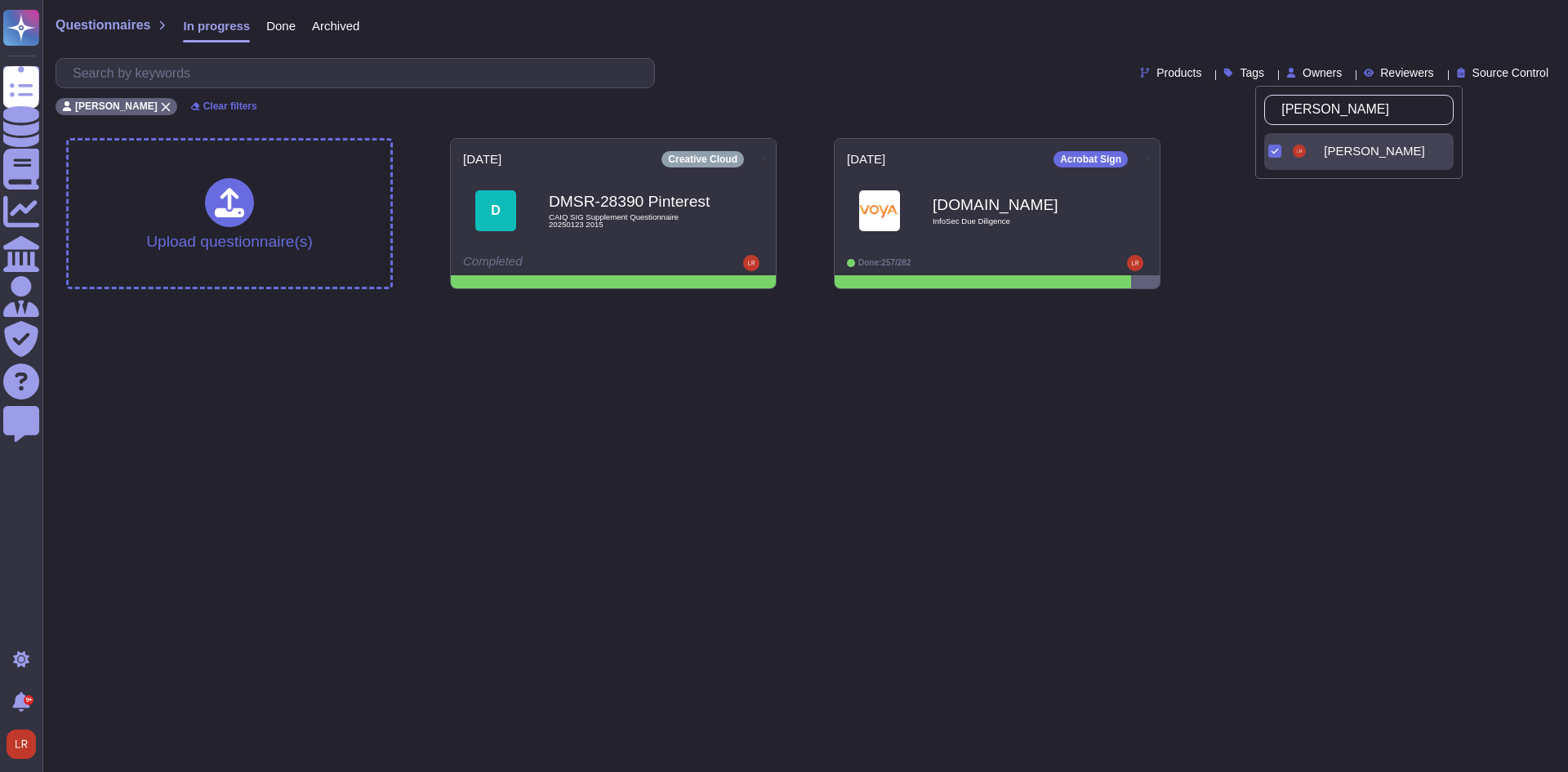 click on "Products Tags Owners Reviewers Source Control" at bounding box center [805, 73] 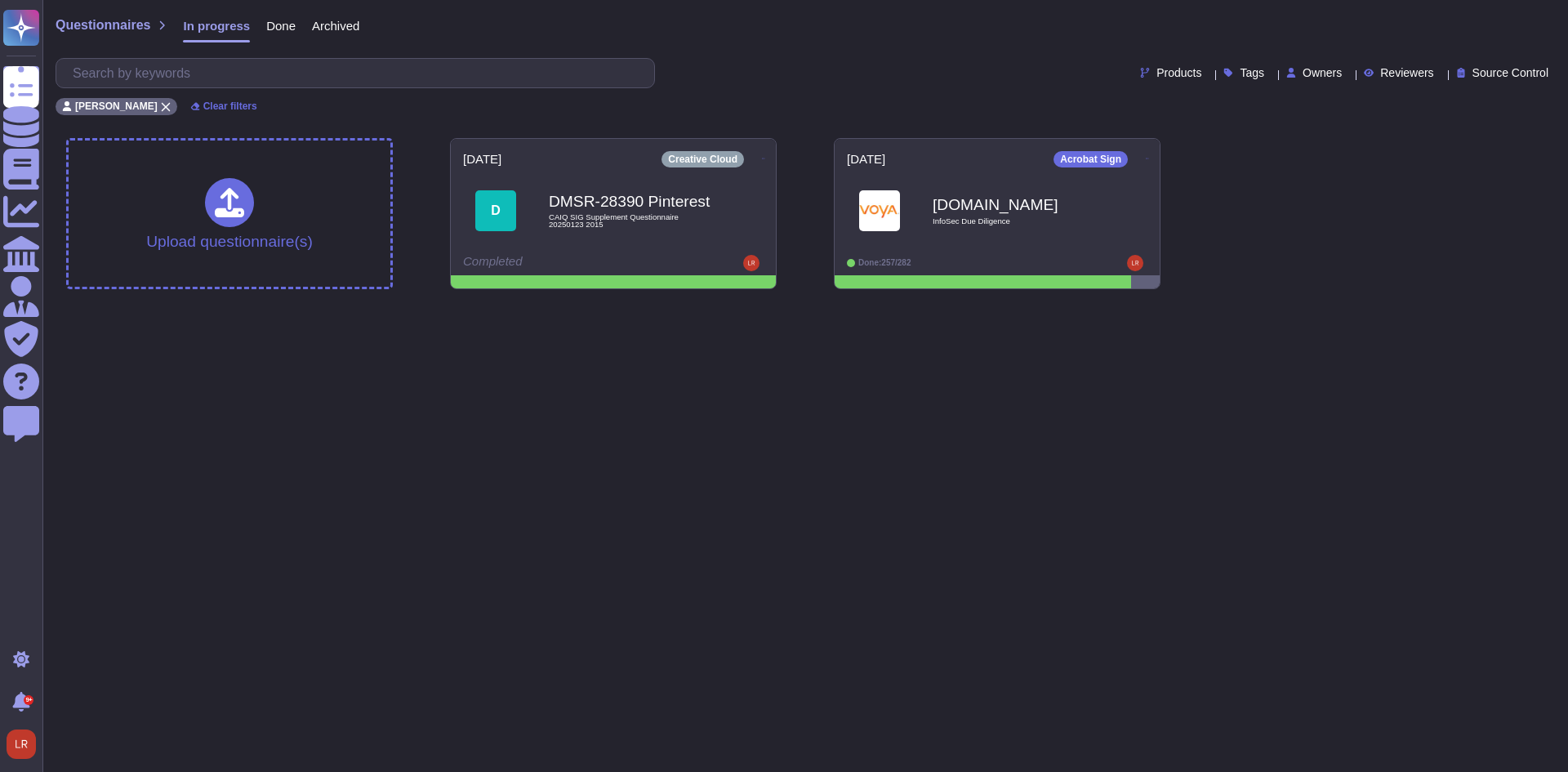 click on "Done" at bounding box center (281, 25) 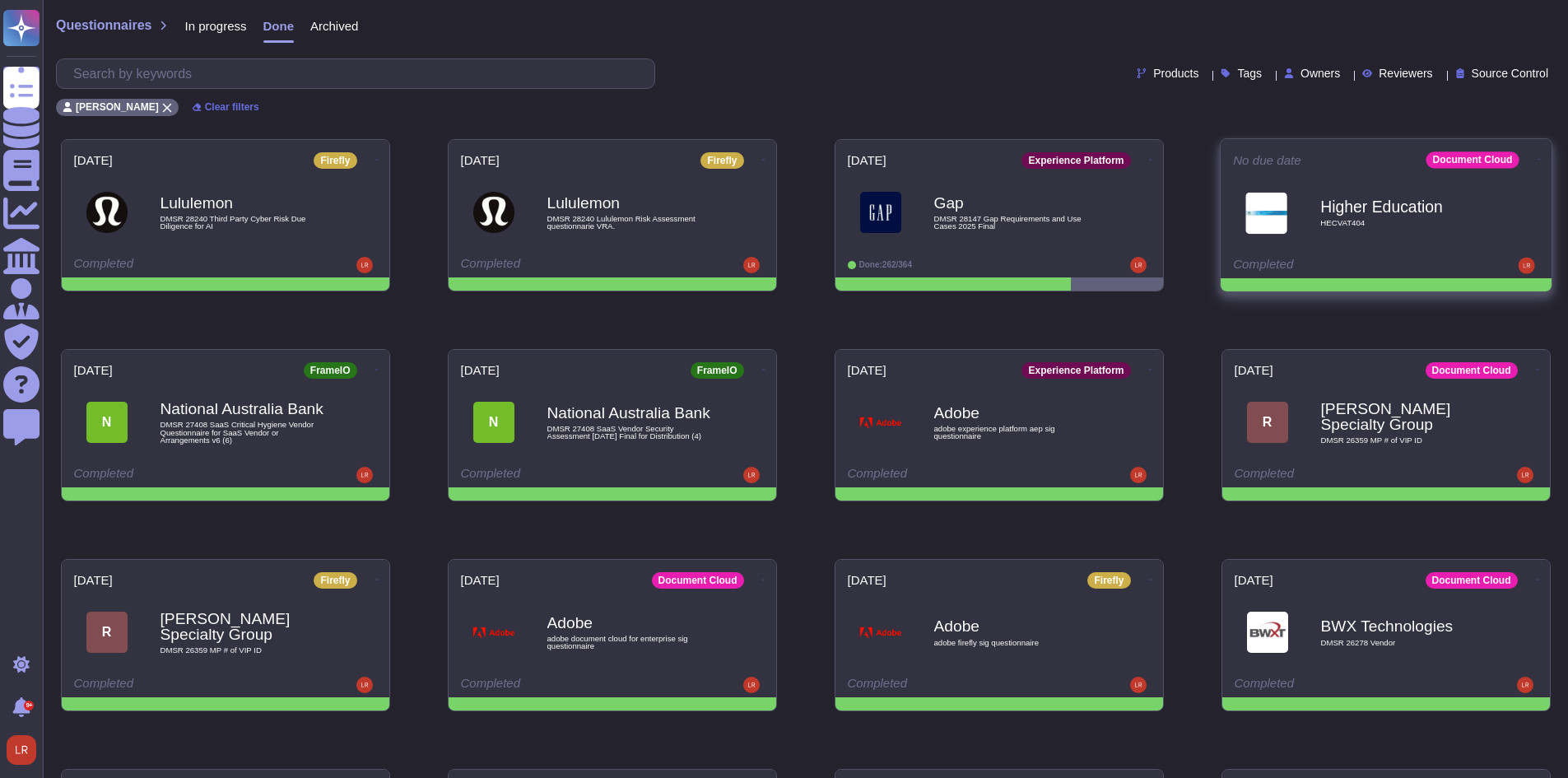 click on "HECVAT404" at bounding box center [1403, 223] 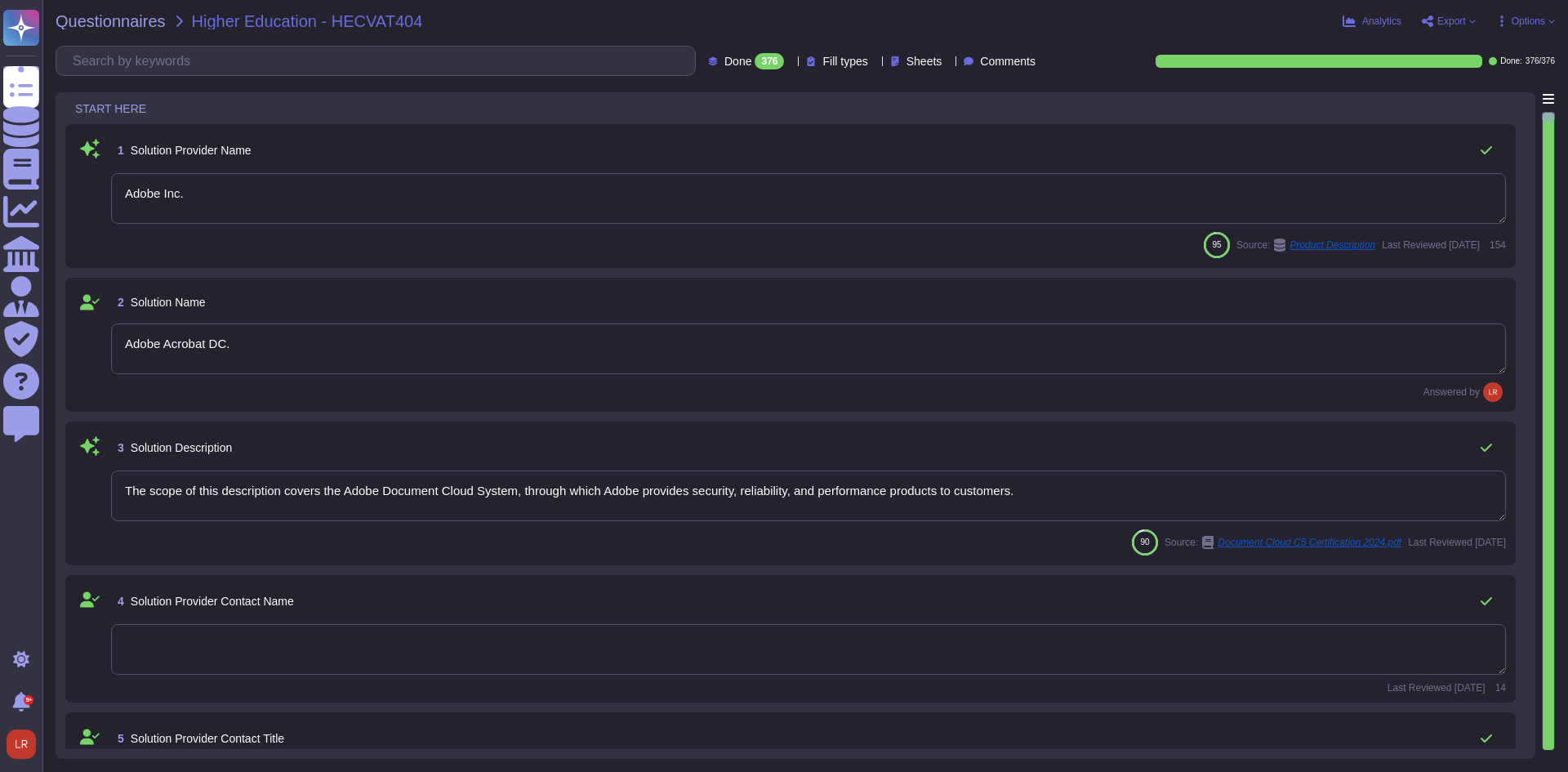 type on "Adobe Inc." 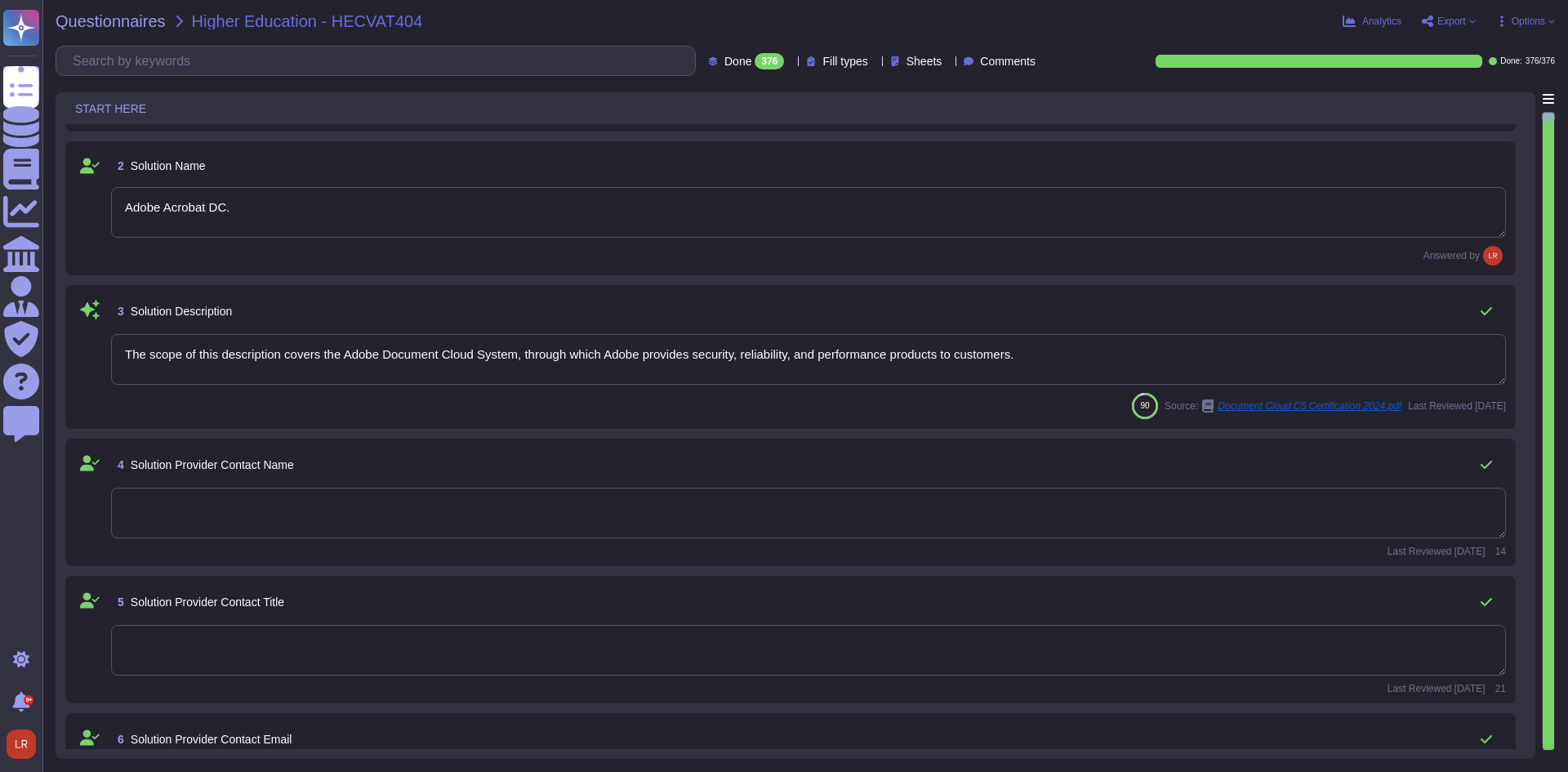 type on "Adobe maintains offices around the world and implements processes and procedures company-wide to protect the company against security threats. Each corporate office location employs on-site guards to protect the premises 24 hours a day, 7 days a week. Employees carry a key card ID badge for building access. Visitors enter through the front entrance, sign in with the receptionist, display a temporary Visitor ID badge and are accompanied by an employee. Adobe keeps all server equipment, development machines, phone systems, file and mail servers and other sensitive systems locked in environment-controlled server rooms accessible only by appropriate, authorized staff members." 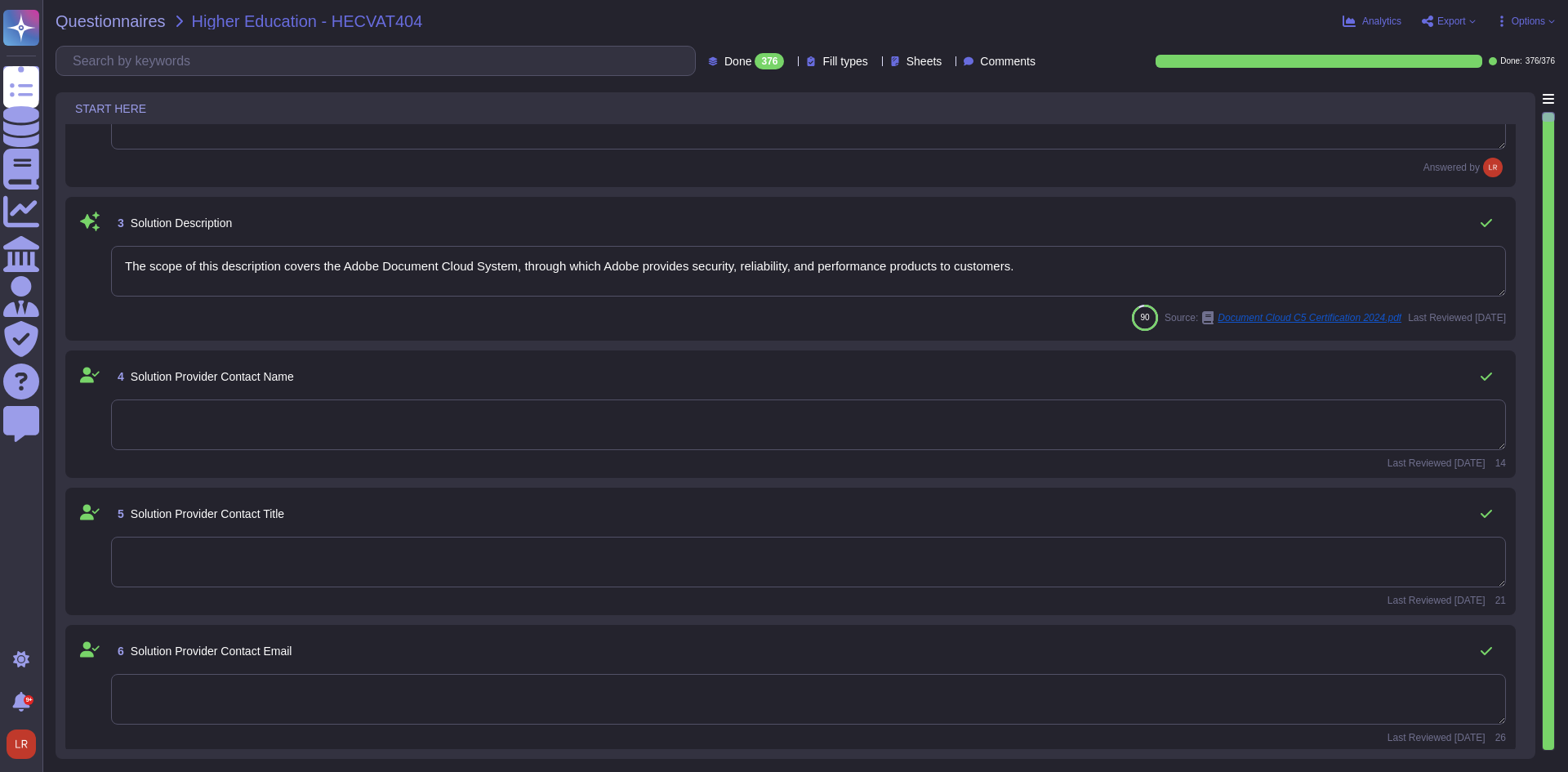 scroll, scrollTop: 272, scrollLeft: 0, axis: vertical 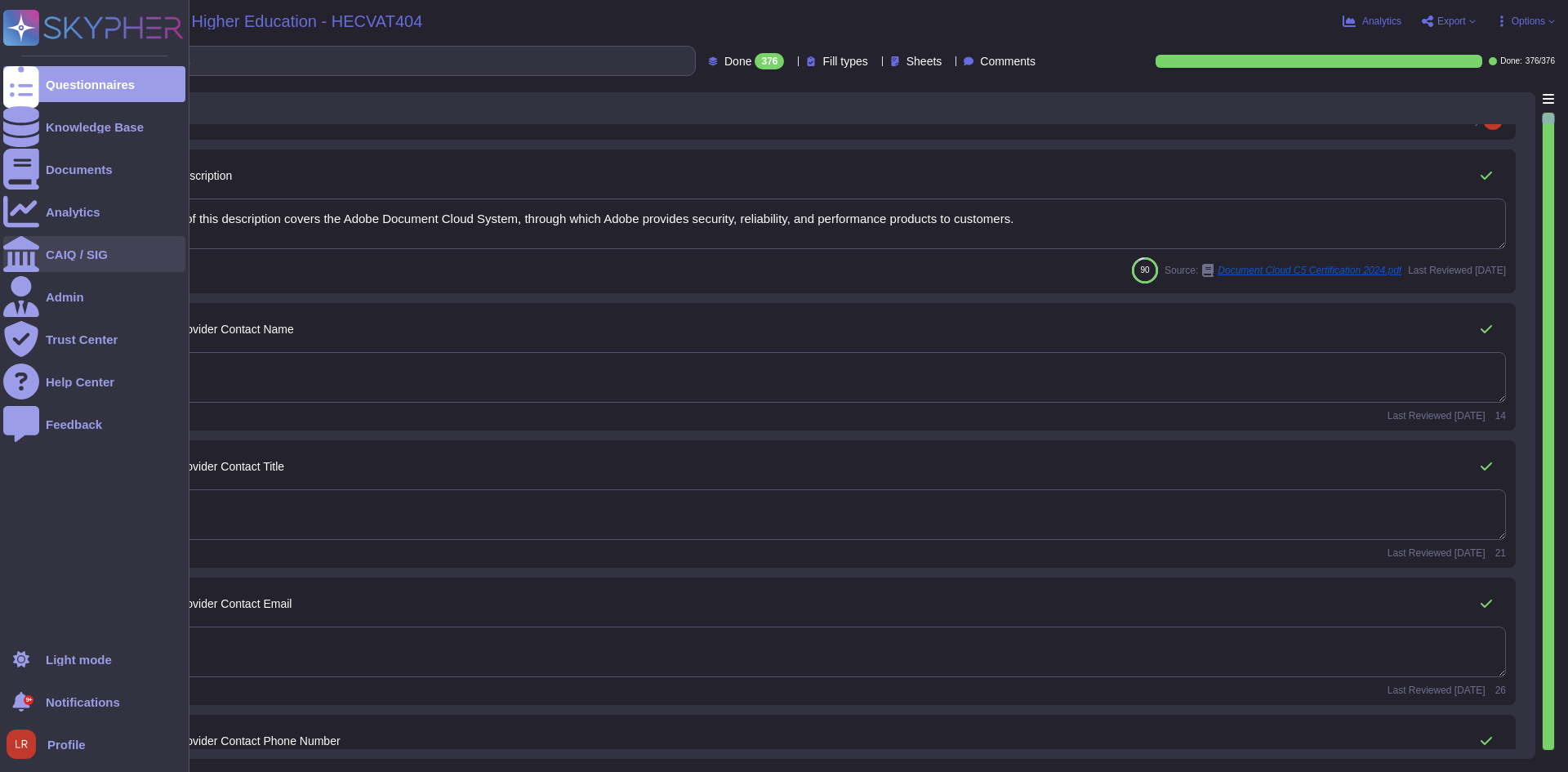 click on "CAIQ / SIG" at bounding box center [94, 254] 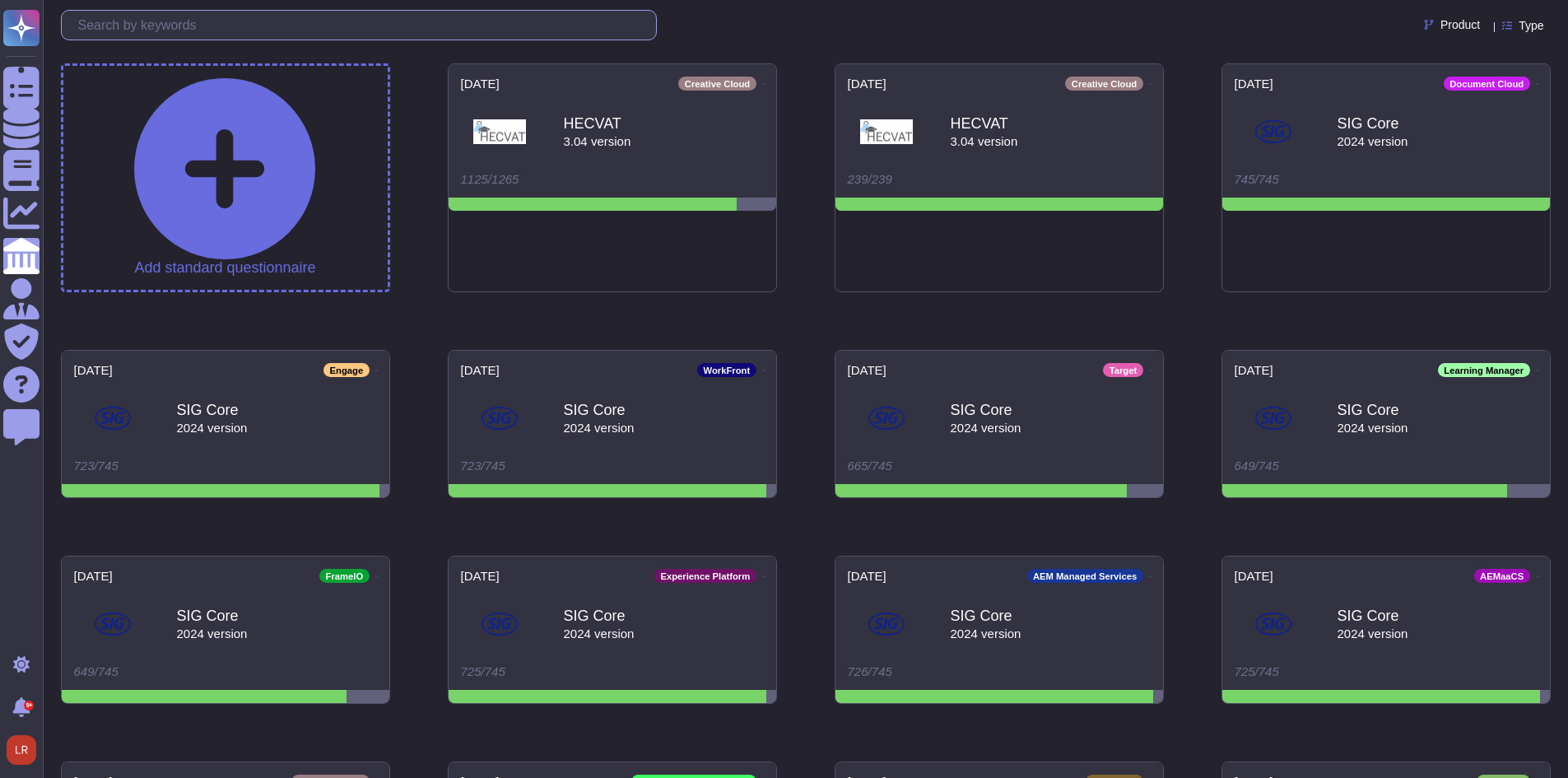 click at bounding box center (363, 25) 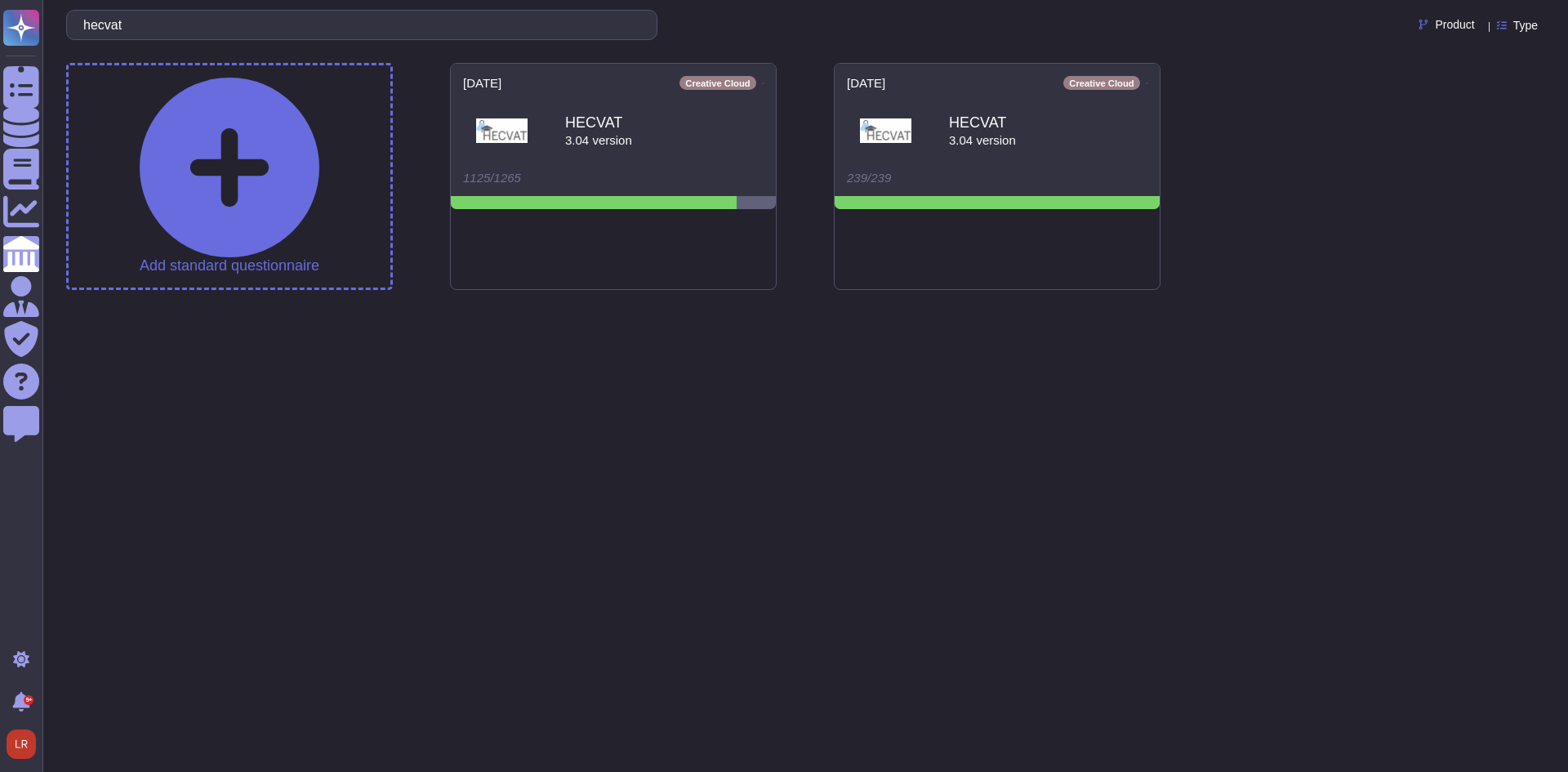type on "hecvat" 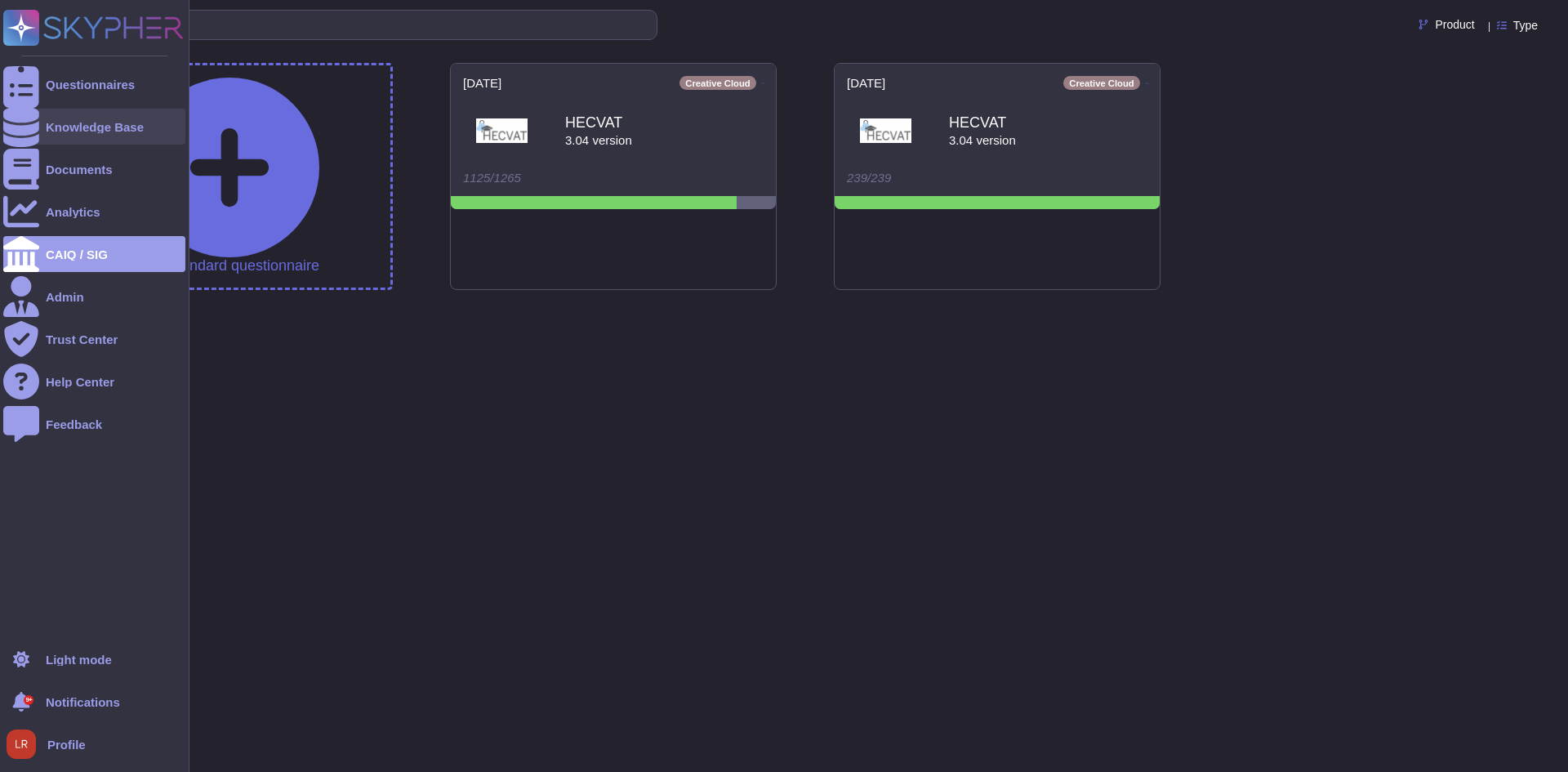 click at bounding box center [21, 127] 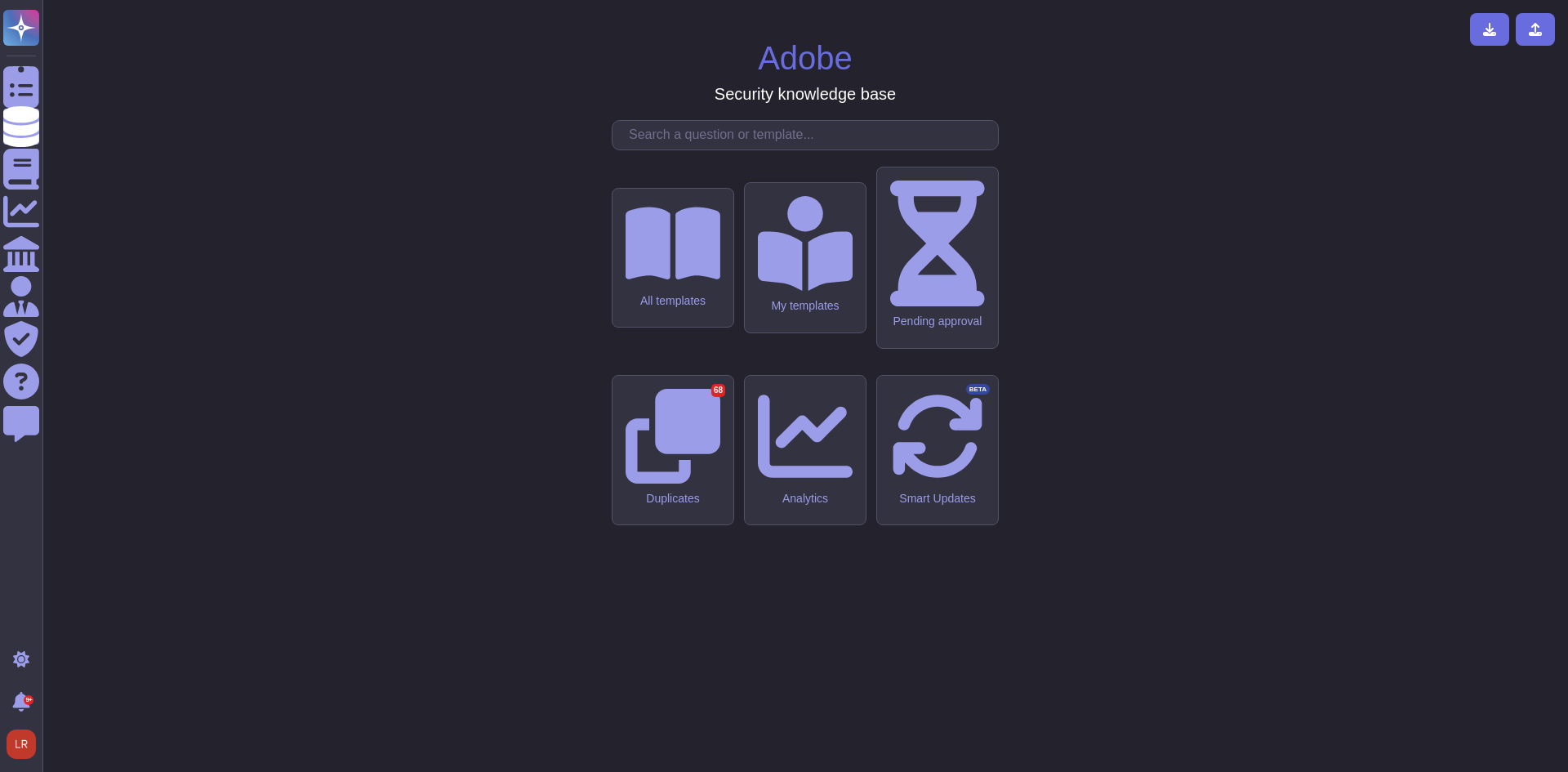 click at bounding box center (809, 135) 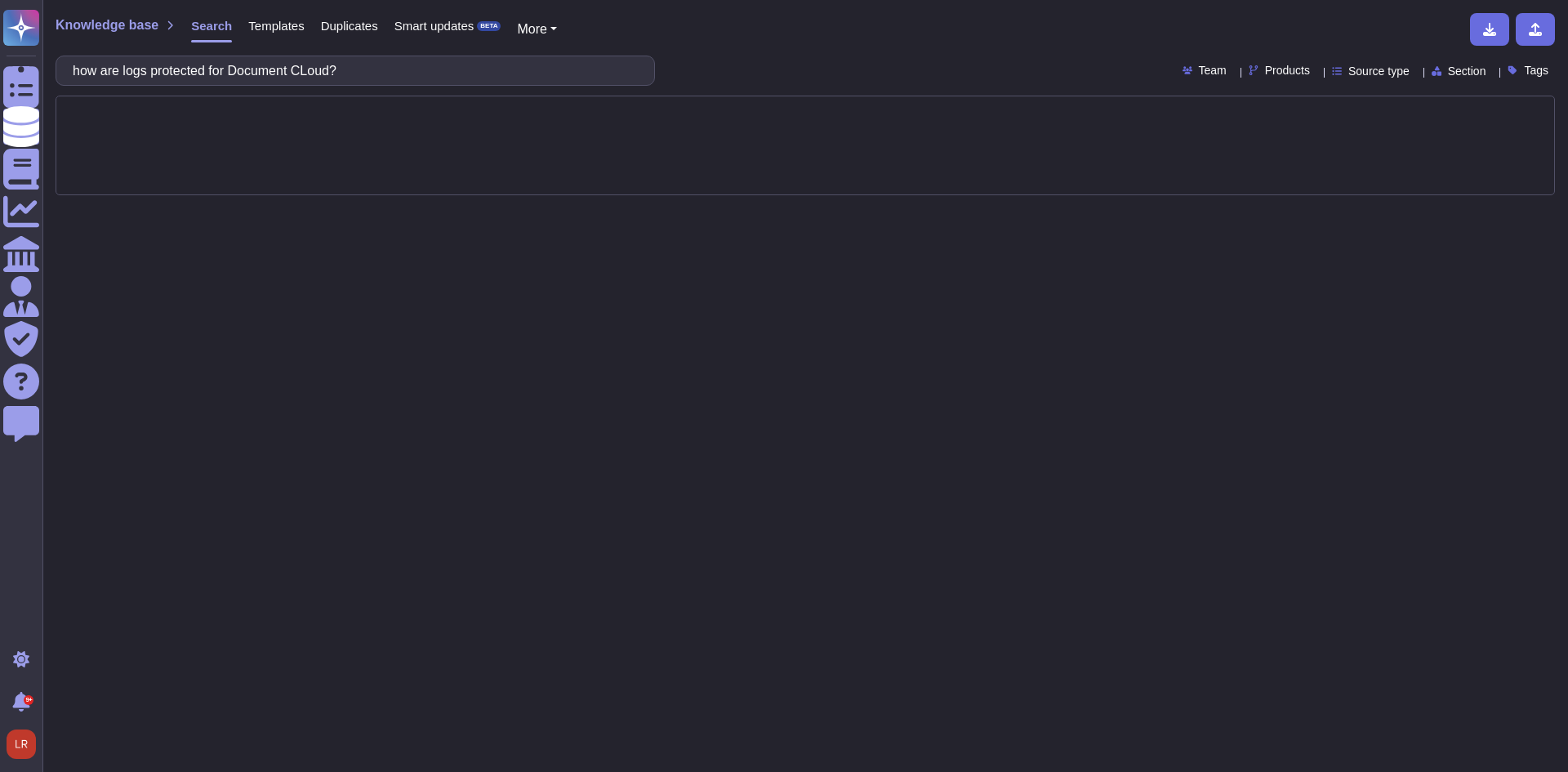 type on "how are logs protected for Document CLoud?" 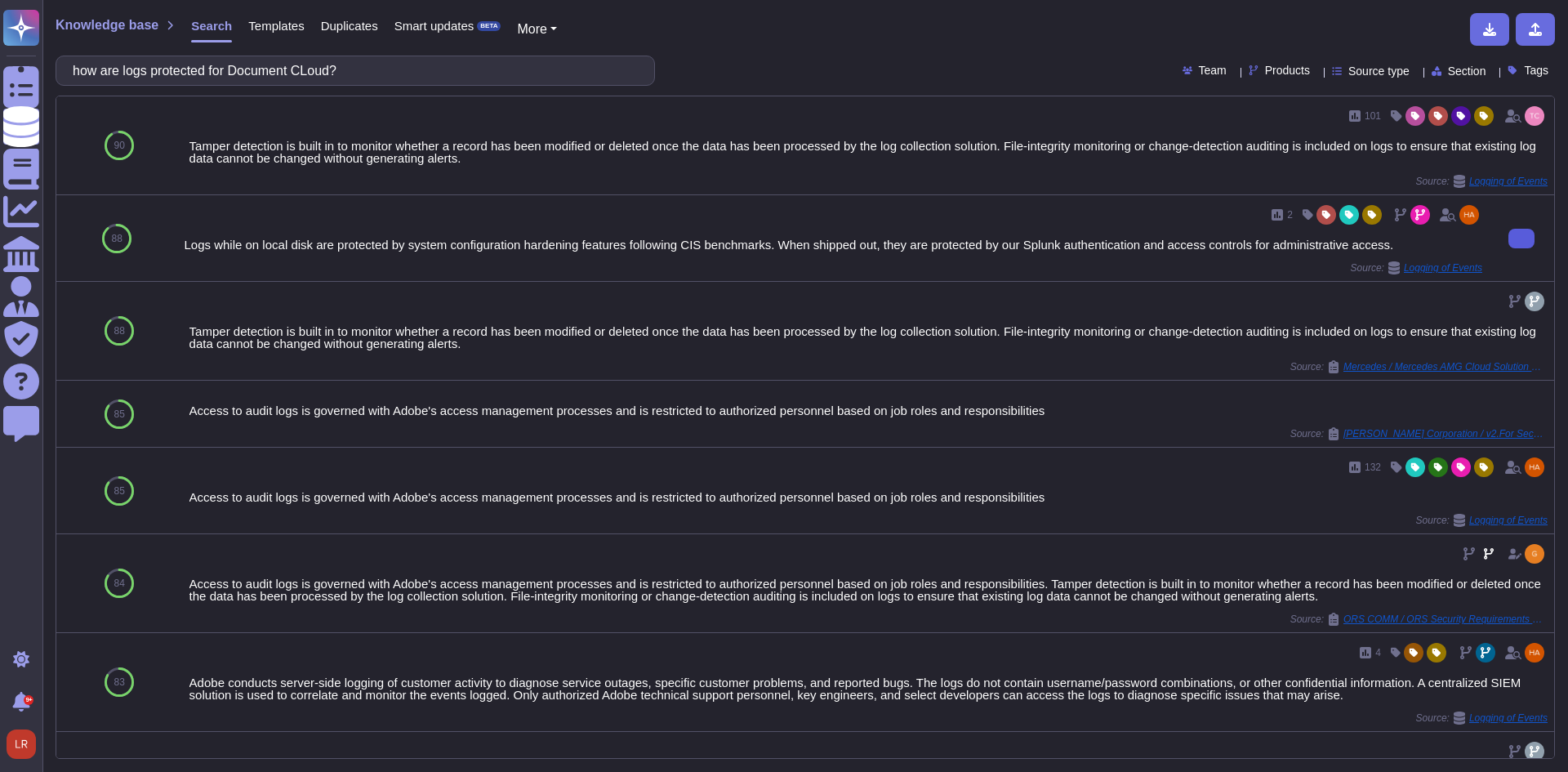 click 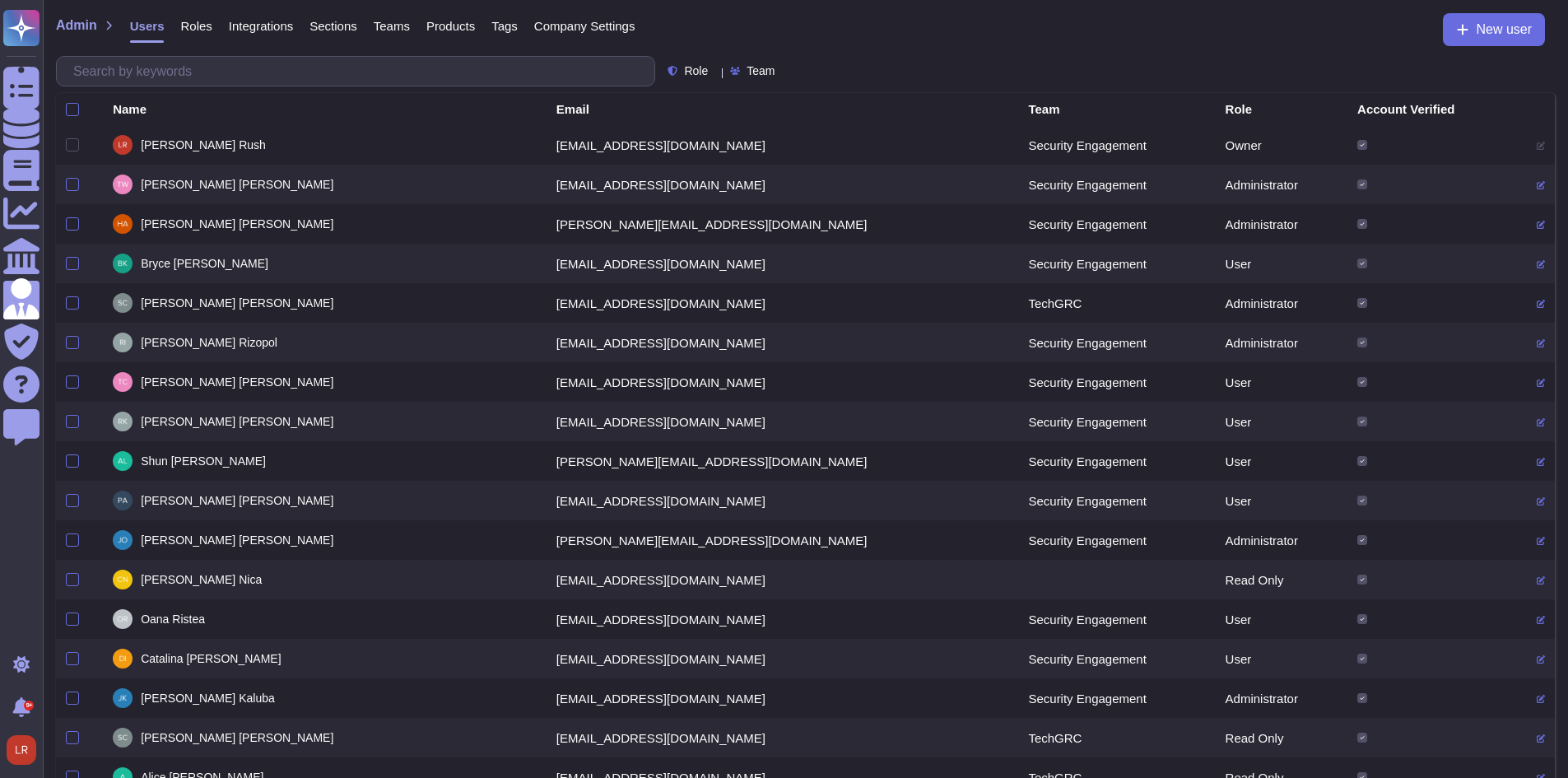 scroll, scrollTop: 1917, scrollLeft: 0, axis: vertical 